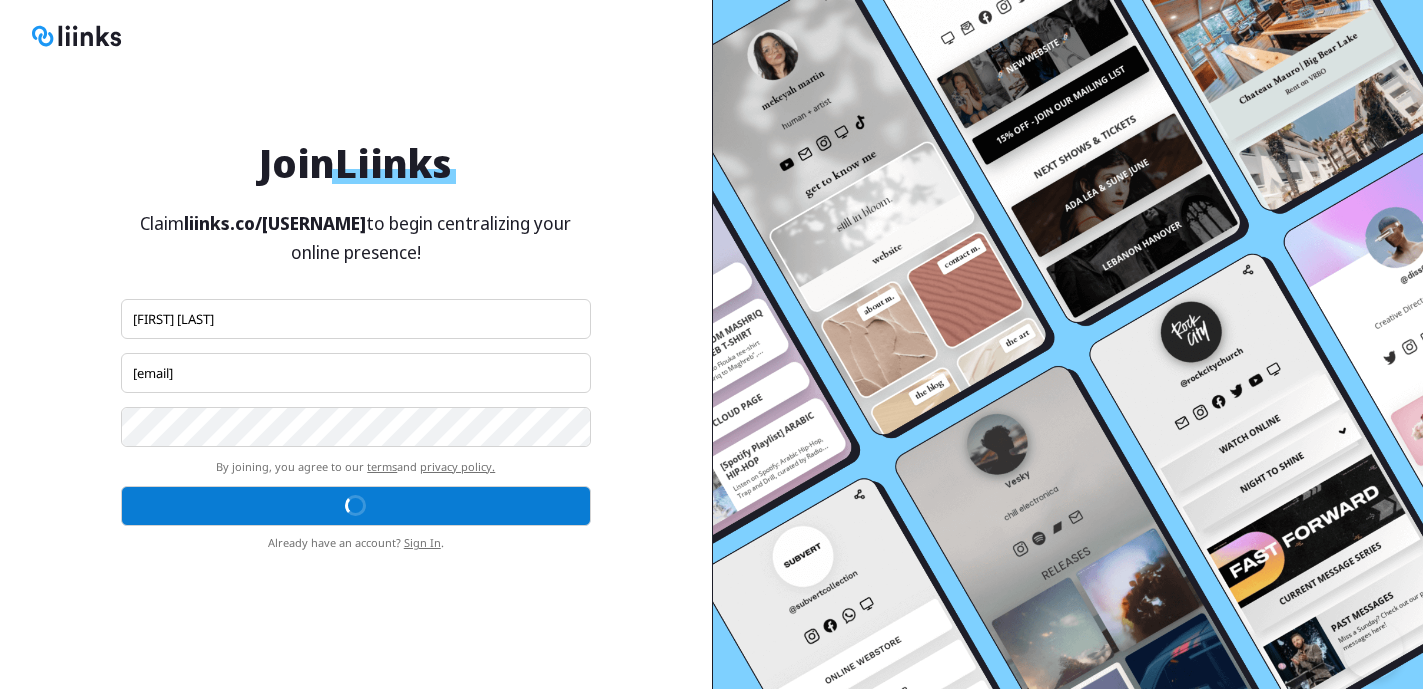 scroll, scrollTop: 0, scrollLeft: 0, axis: both 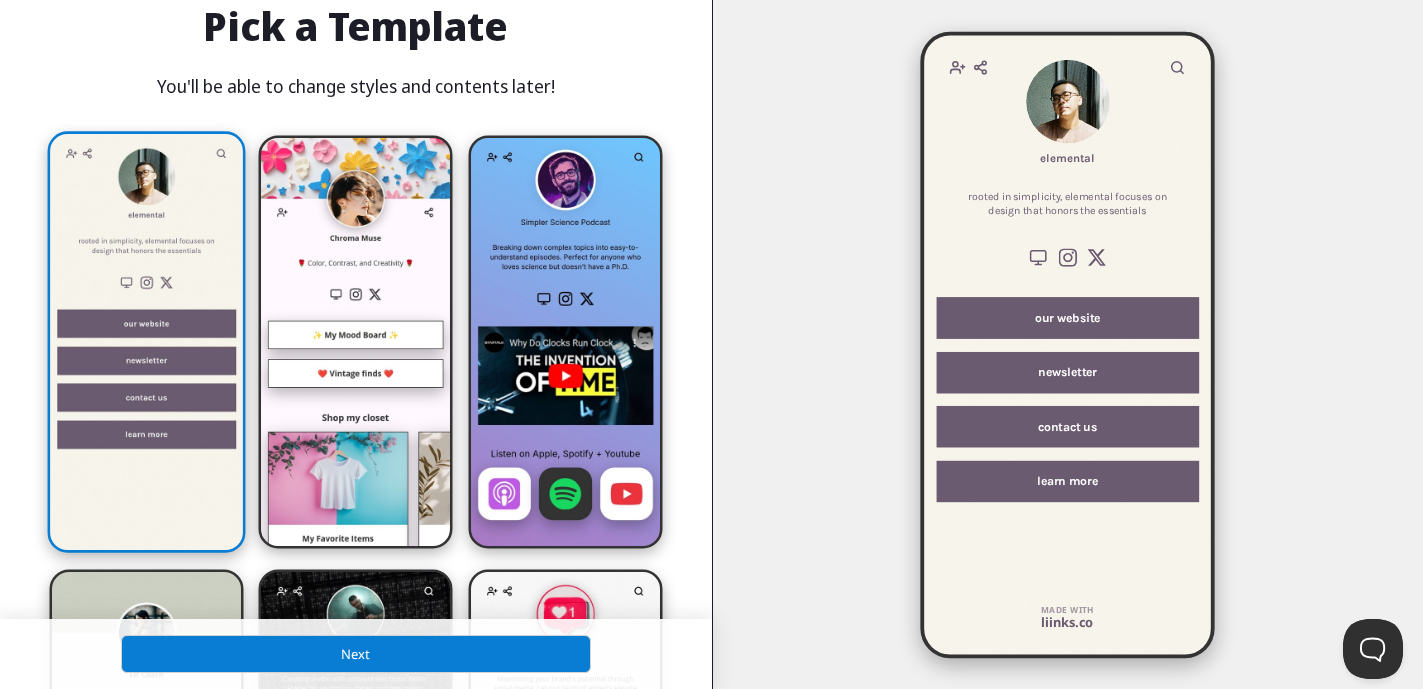 click at bounding box center [146, 342] 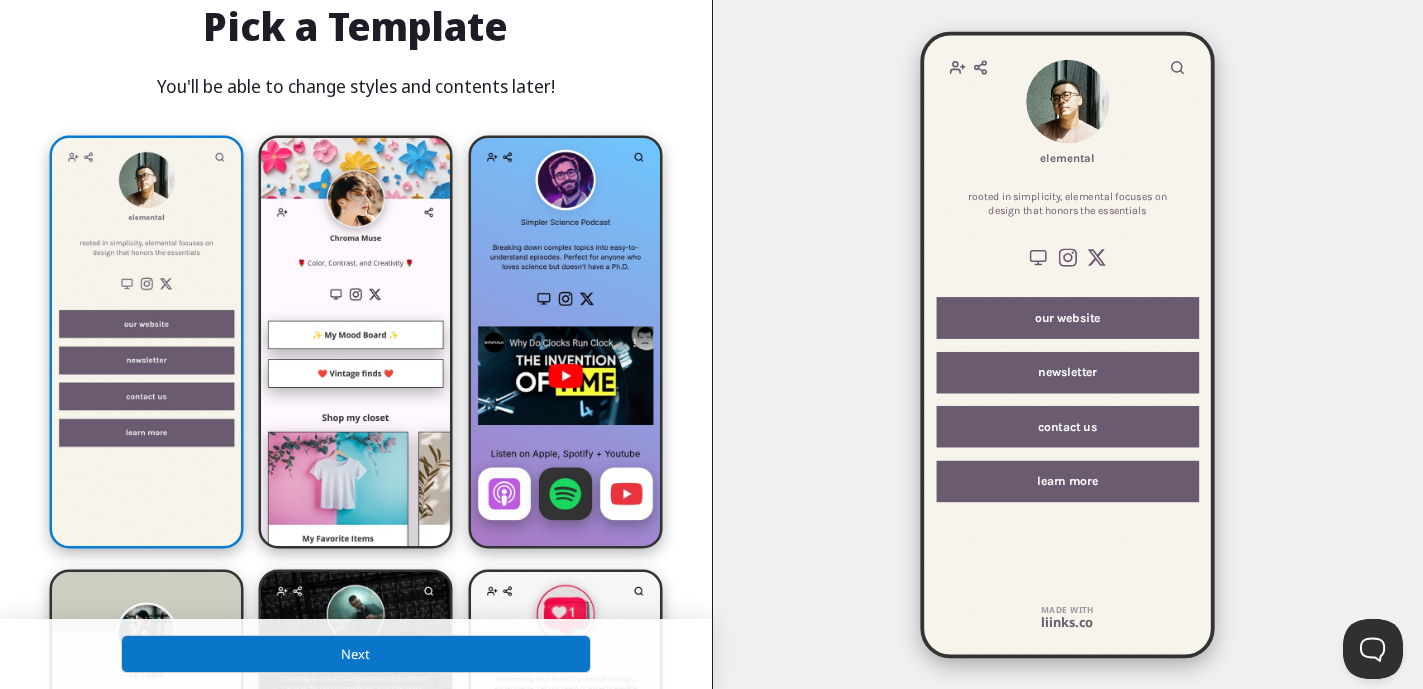 click on "Next" at bounding box center [355, 654] 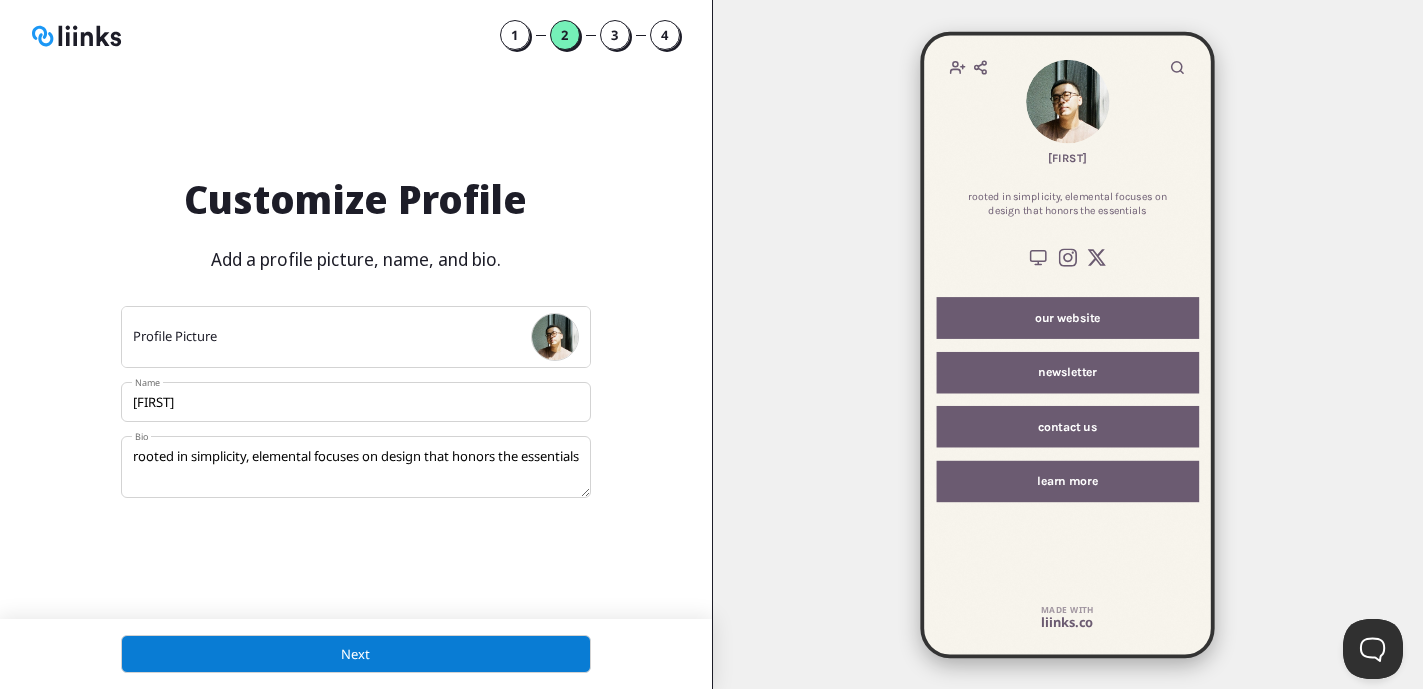scroll, scrollTop: 10, scrollLeft: 10, axis: both 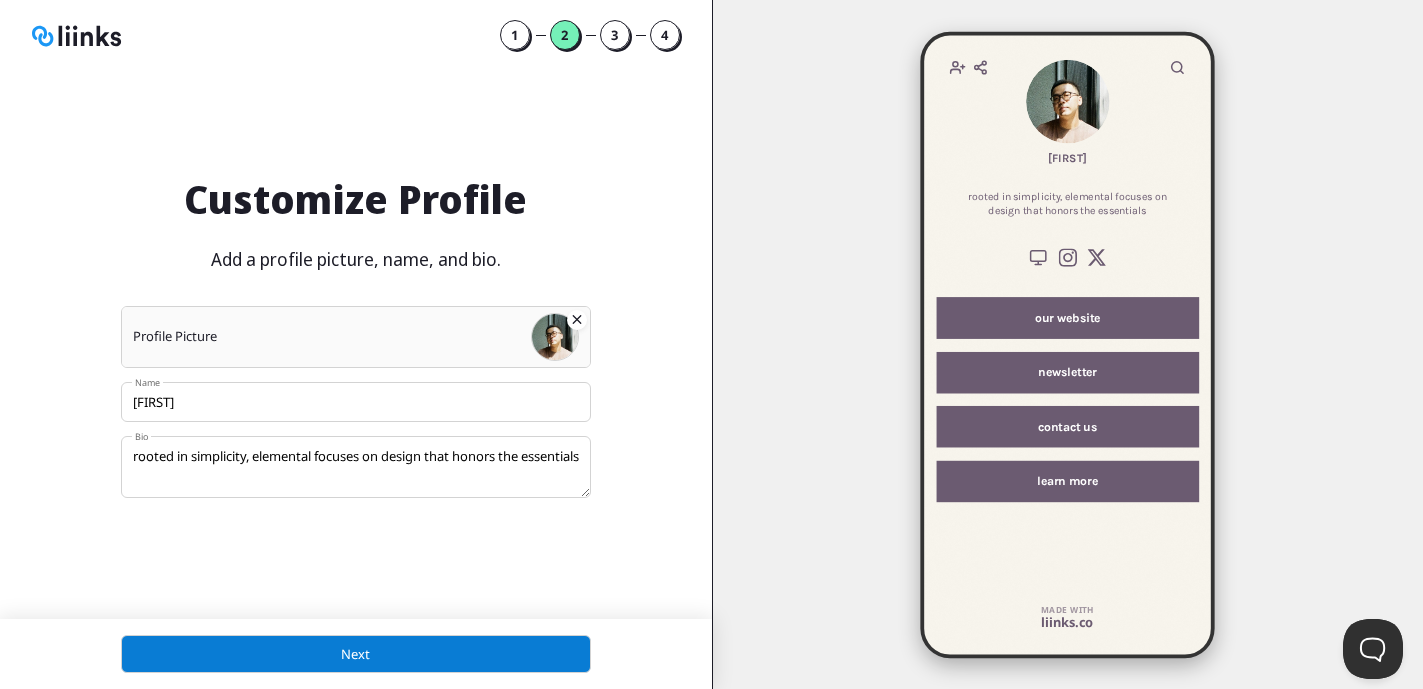 click at bounding box center [555, 337] 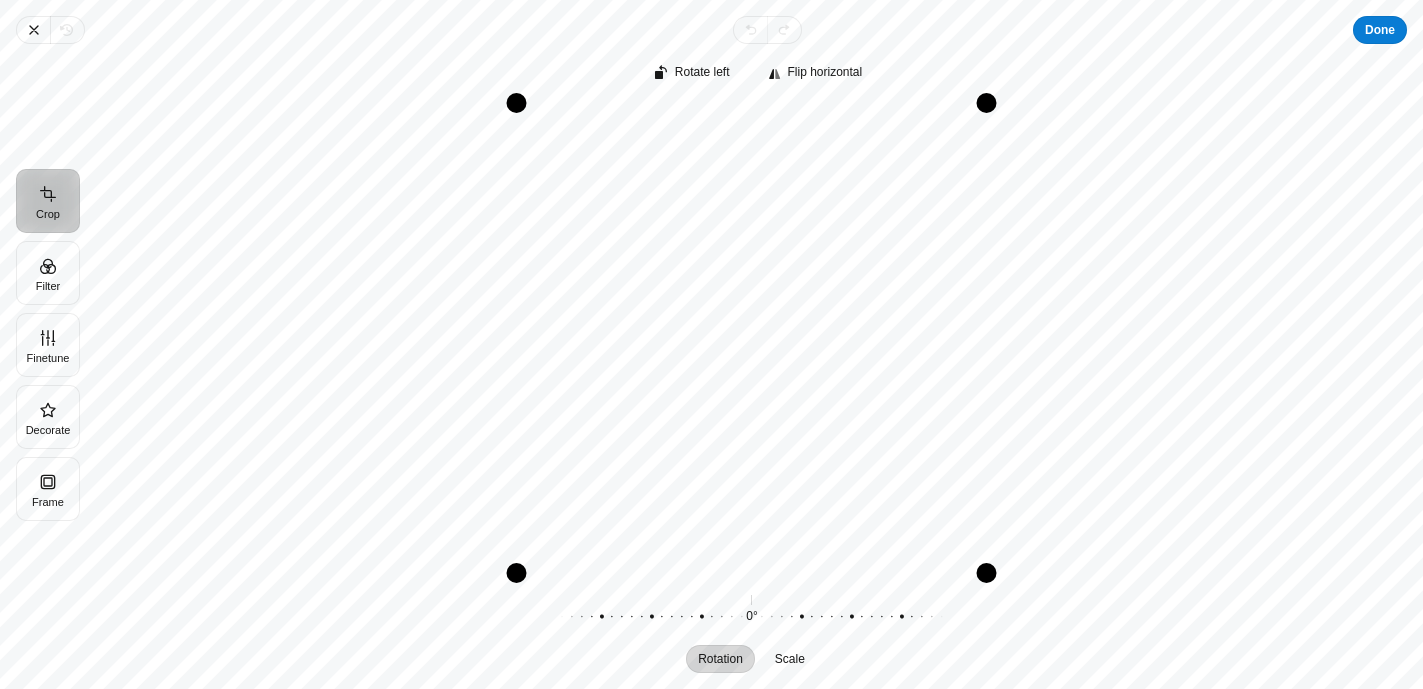 drag, startPoint x: 753, startPoint y: 257, endPoint x: 827, endPoint y: 416, distance: 175.37674 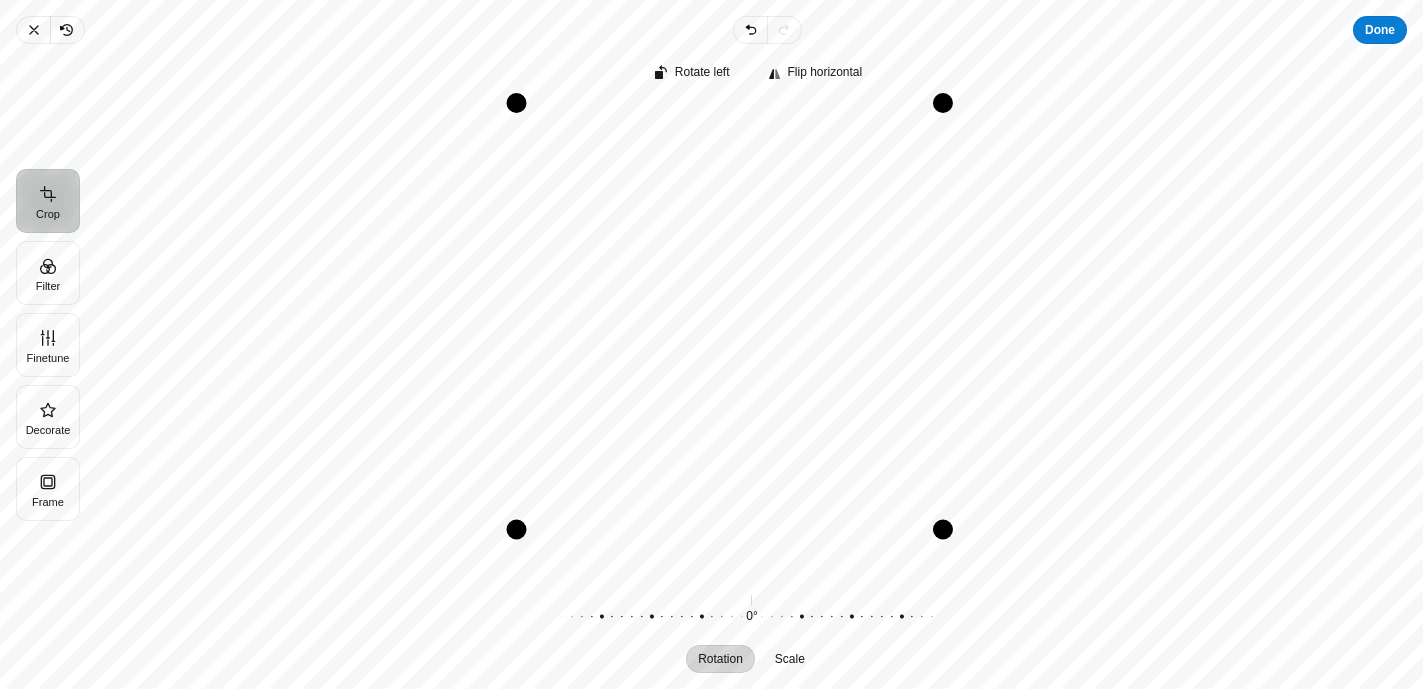 drag, startPoint x: 989, startPoint y: 569, endPoint x: 914, endPoint y: 554, distance: 76.48529 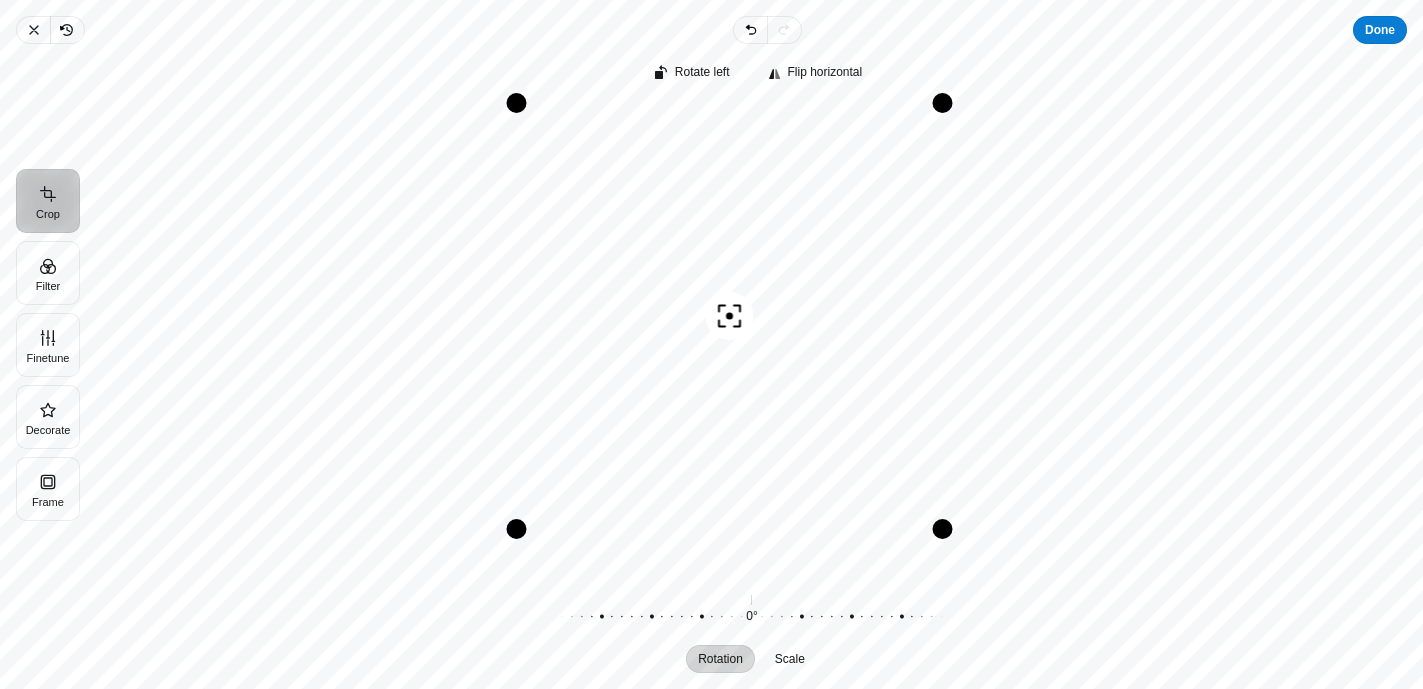 click on "Done" at bounding box center [1380, 30] 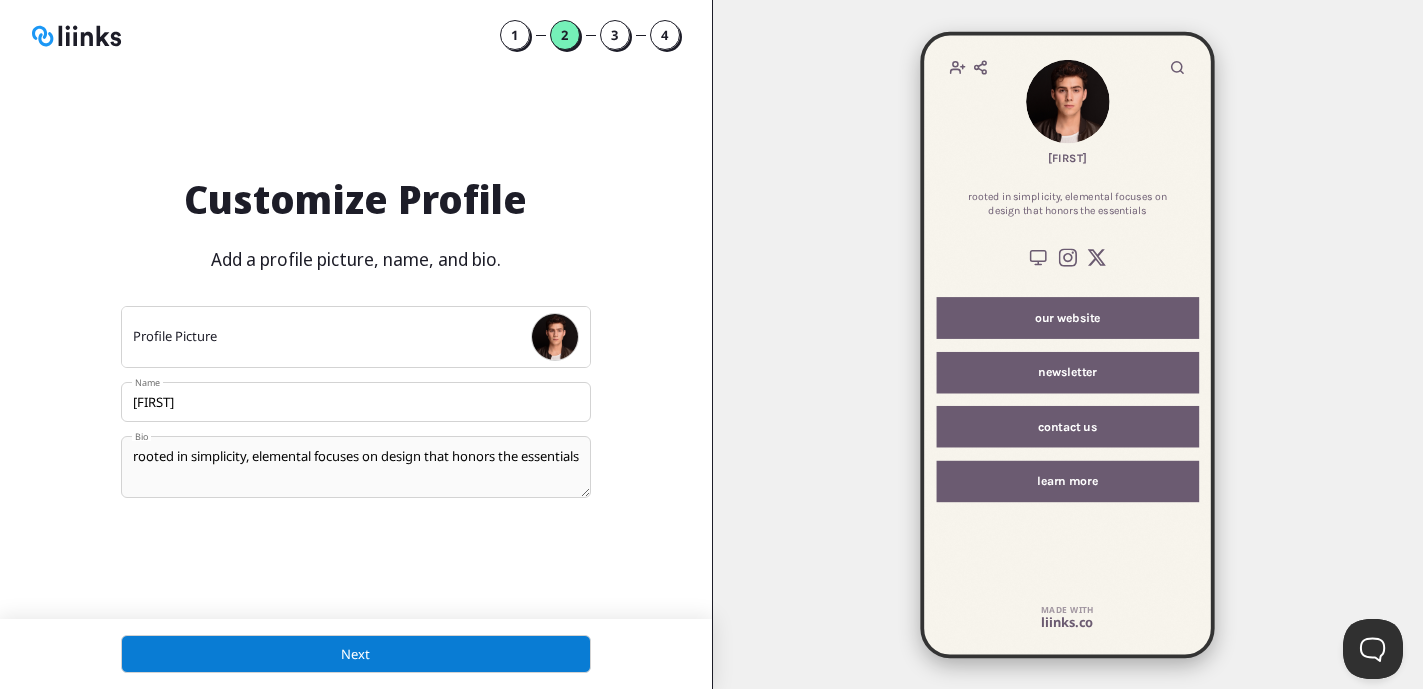 click on "rooted in simplicity, elemental focuses on design that honors the essentials" at bounding box center [356, 467] 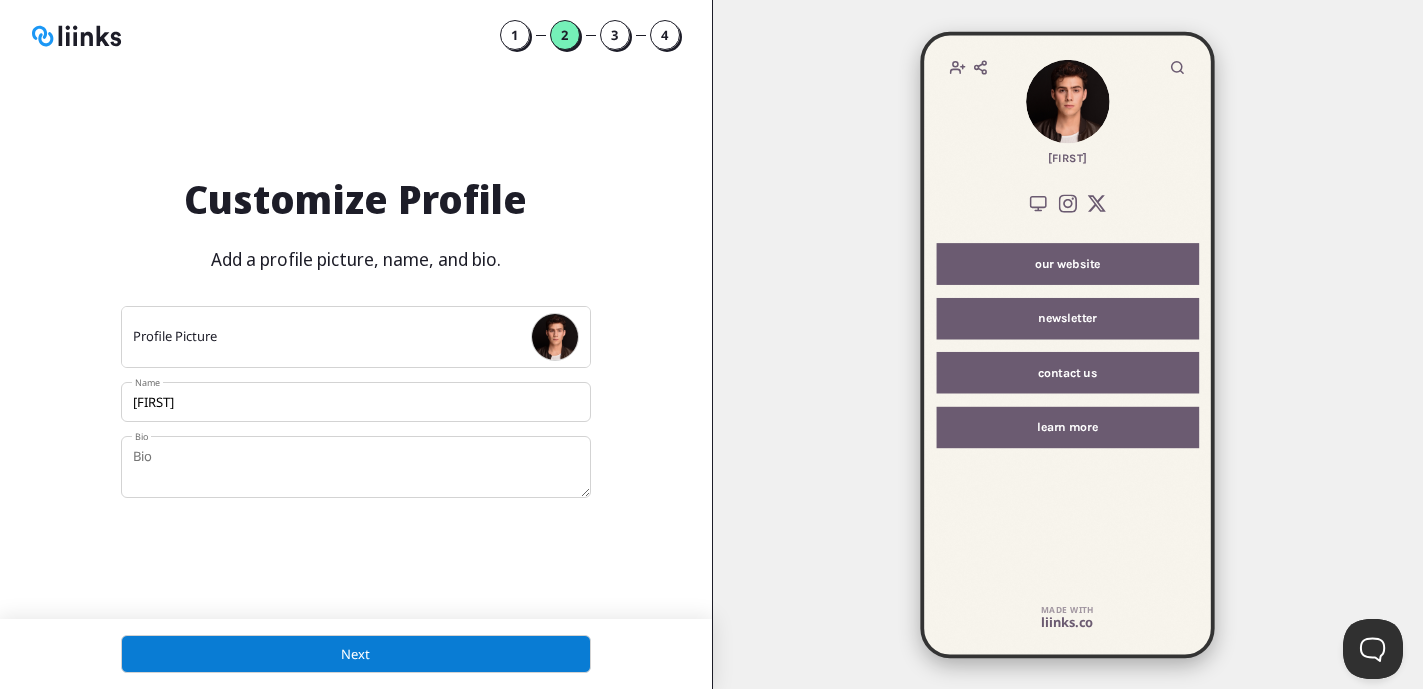 type 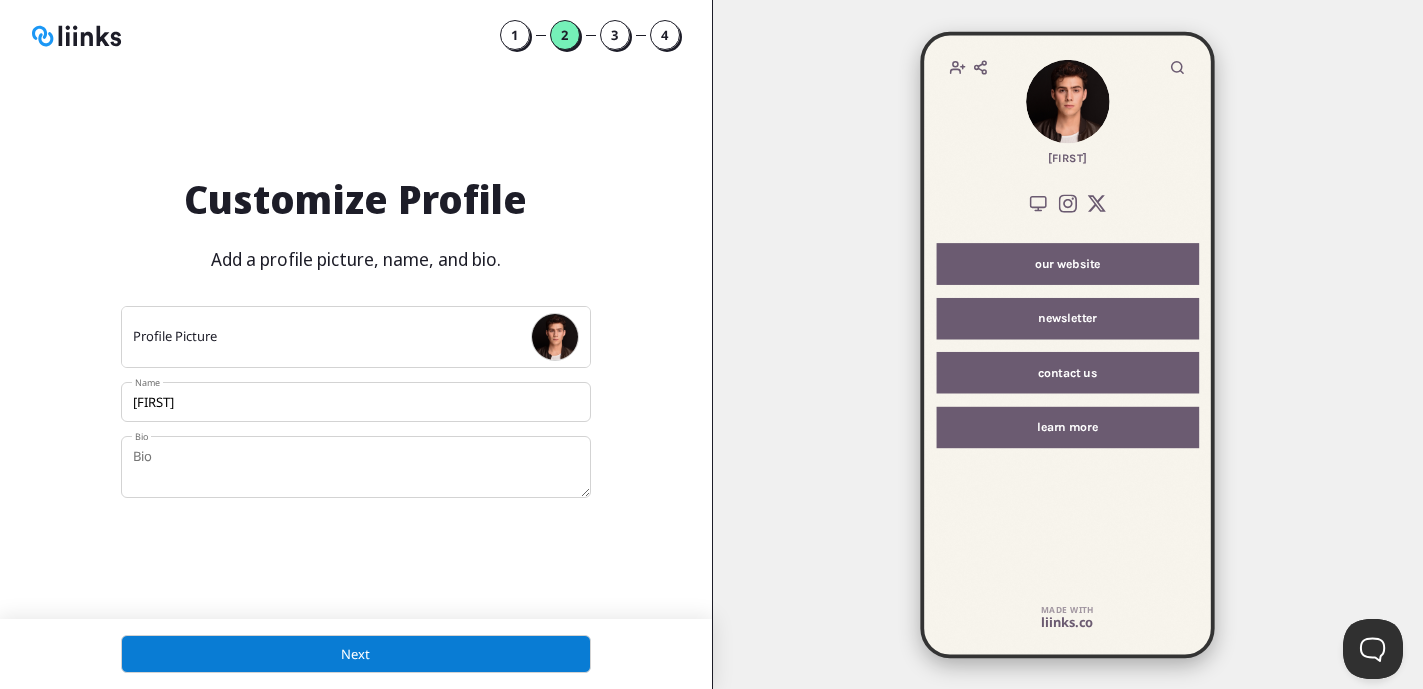 click on "Customize Profile Add a profile picture, name, and bio. Profile Picture Name [FIRST] Bio" at bounding box center (356, 344) 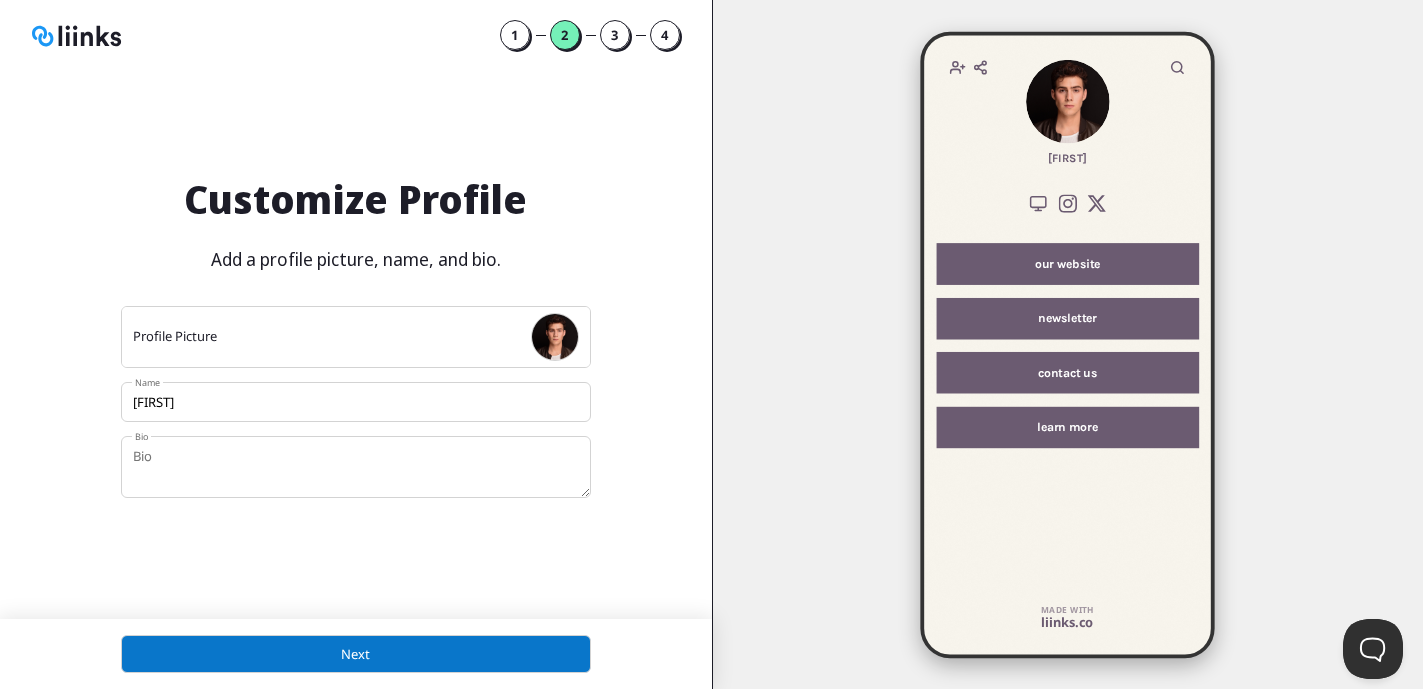 click on "Next" at bounding box center (356, 654) 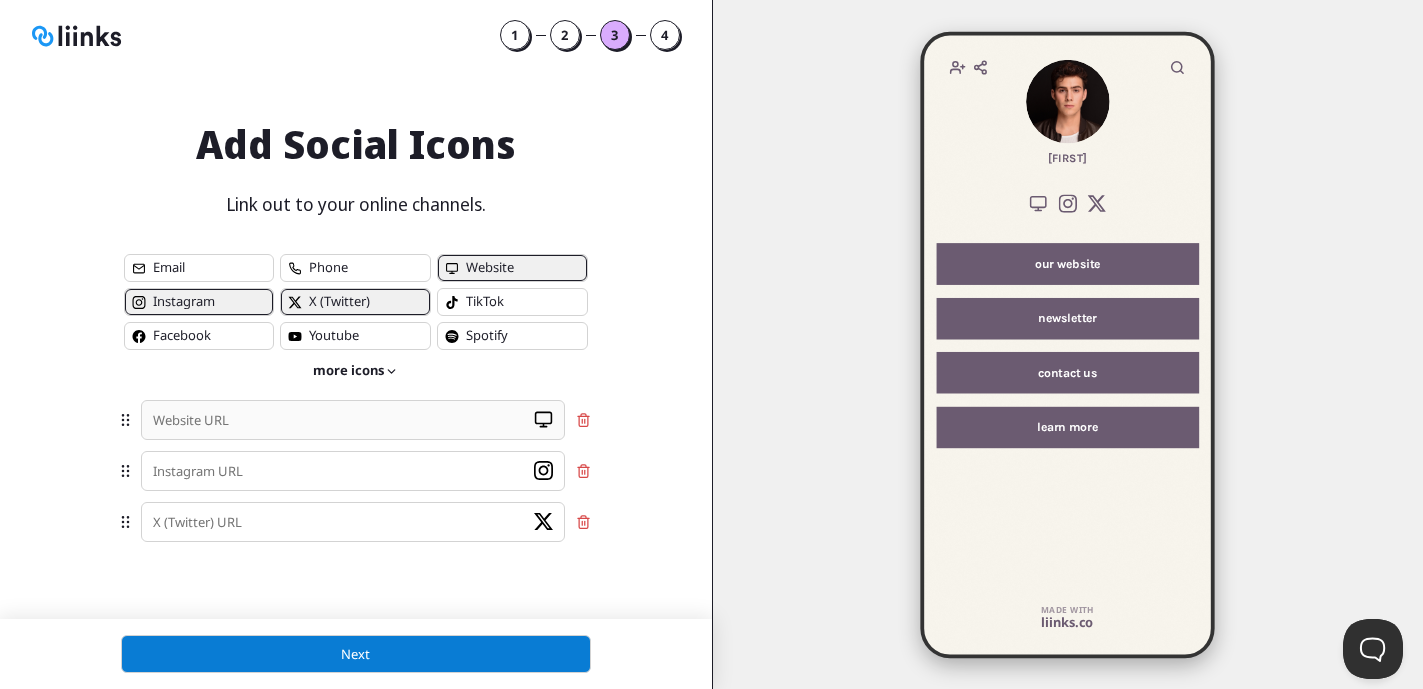 click at bounding box center [353, 420] 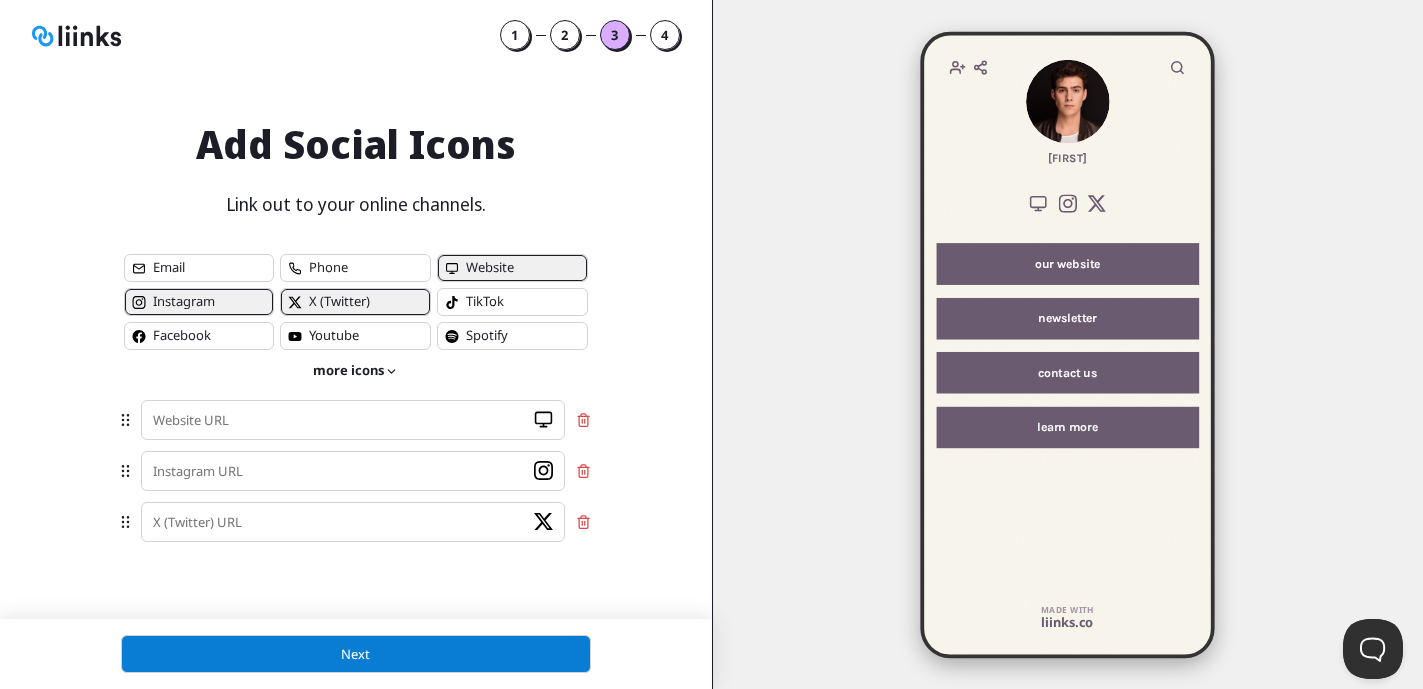 click on "more icons" at bounding box center [356, 371] 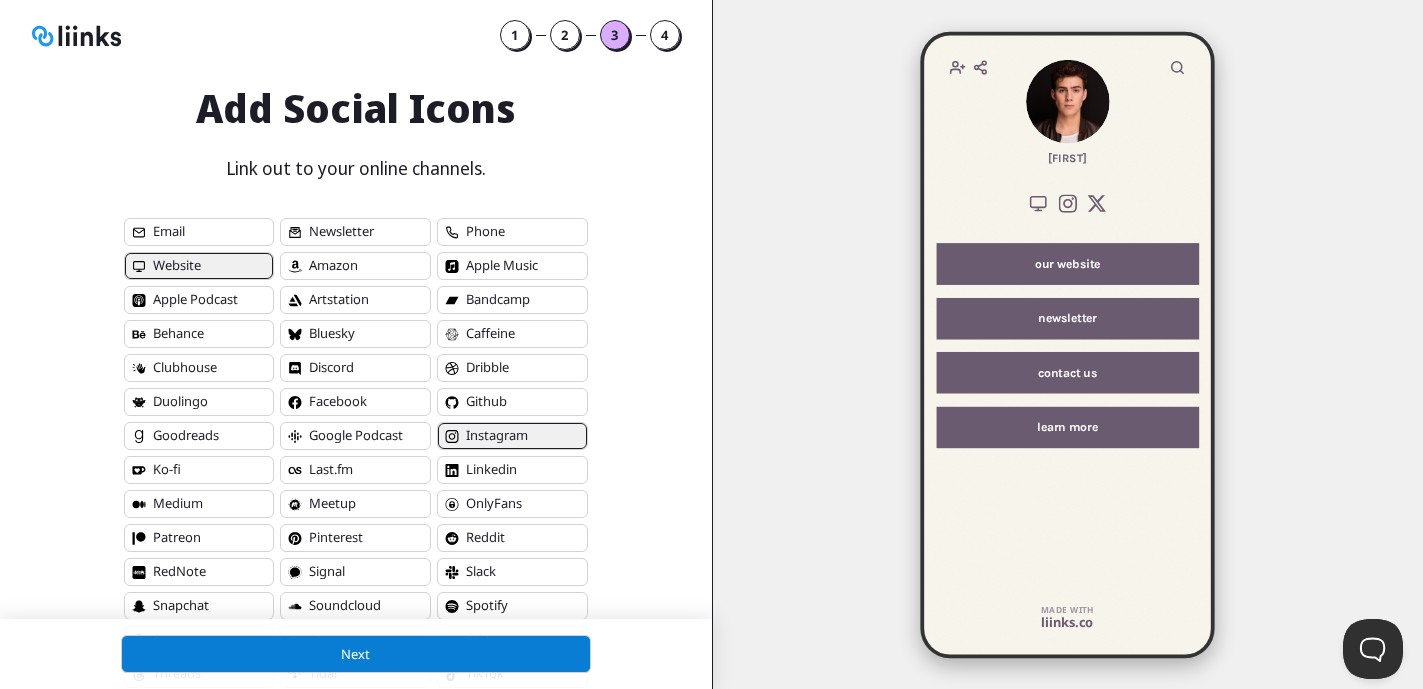 click on "Add Social Icons Link out to your online channels. Email Newsletter Phone Website Amazon Amazon Apple Music icon Apple Music Apple Podcasts icon Apple Podcast ArtStation Artstation Bandcamp icon Bandcamp Behance icon Behance Bluesky Bluesky Caffeine Caffeine Clubhouse Clubhouse Discord icon Discord Dribbble icon Dribble Duolingo Duolingo Facebook icon Facebook GitHub Github Goodreads Goodreads Google Podcasts icon Google Podcast Instagram icon Instagram Ko-fi icon Ko-fi Last.fm icon Last.fm LinkedIn icon Linkedin Medium icon Medium Meetup icon Meetup OnlyFans icon OnlyFans Patreon icon Patreon Pinterest icon Pinterest Reddit icon Reddit RedNote Signal icon Signal Slack icon Slack Snapchat icon Snapchat SoundCloud icon Soundcloud Spotify icon Spotify Steam Steam Strava Strava Telegram icon Telegram Threads Threads Tidal icon Tidal Tik Tok icon TikTok Tumblr icon Tumblr Twitch icon Twitch X X (Twitter) Unsplash icon Unsplash Vimeo icon Vimeo WeChat icon WeChat WhatsApp icon WhatsApp YouTube icon Youtube X" at bounding box center [356, 563] 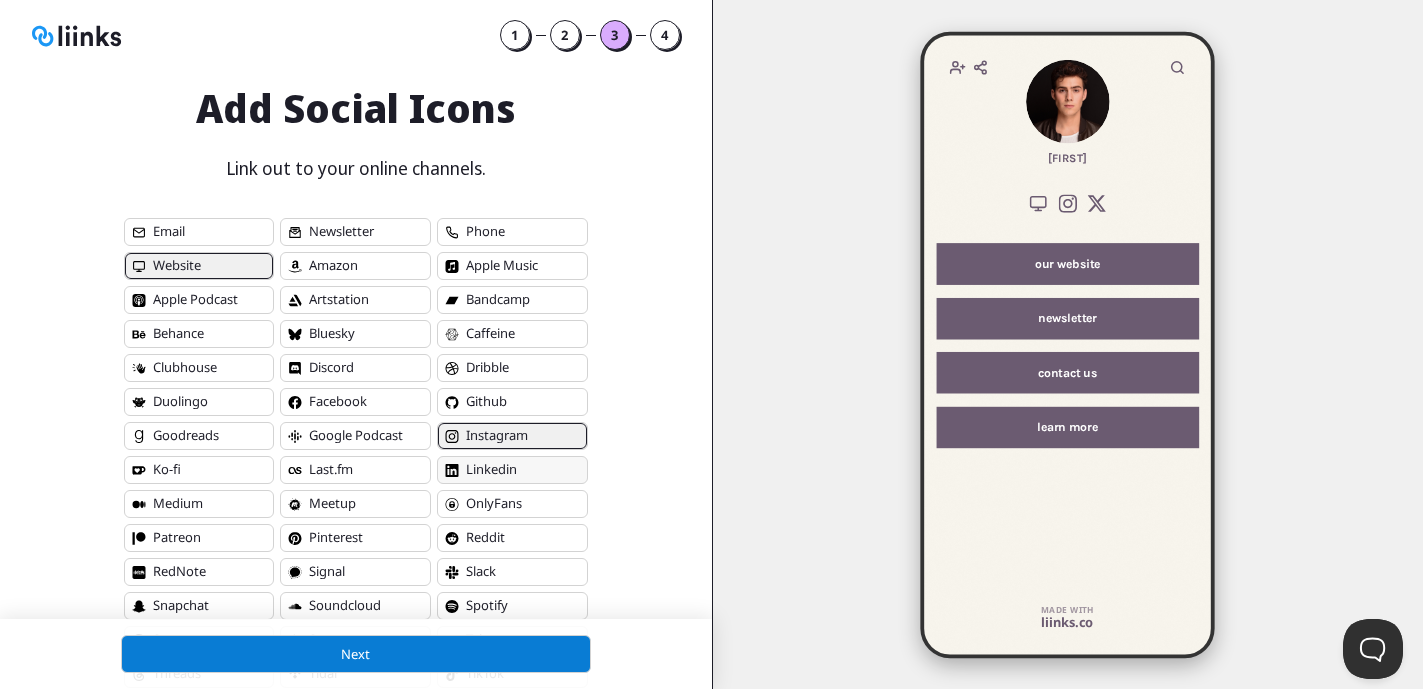 click on "Linkedin" at bounding box center [169, 231] 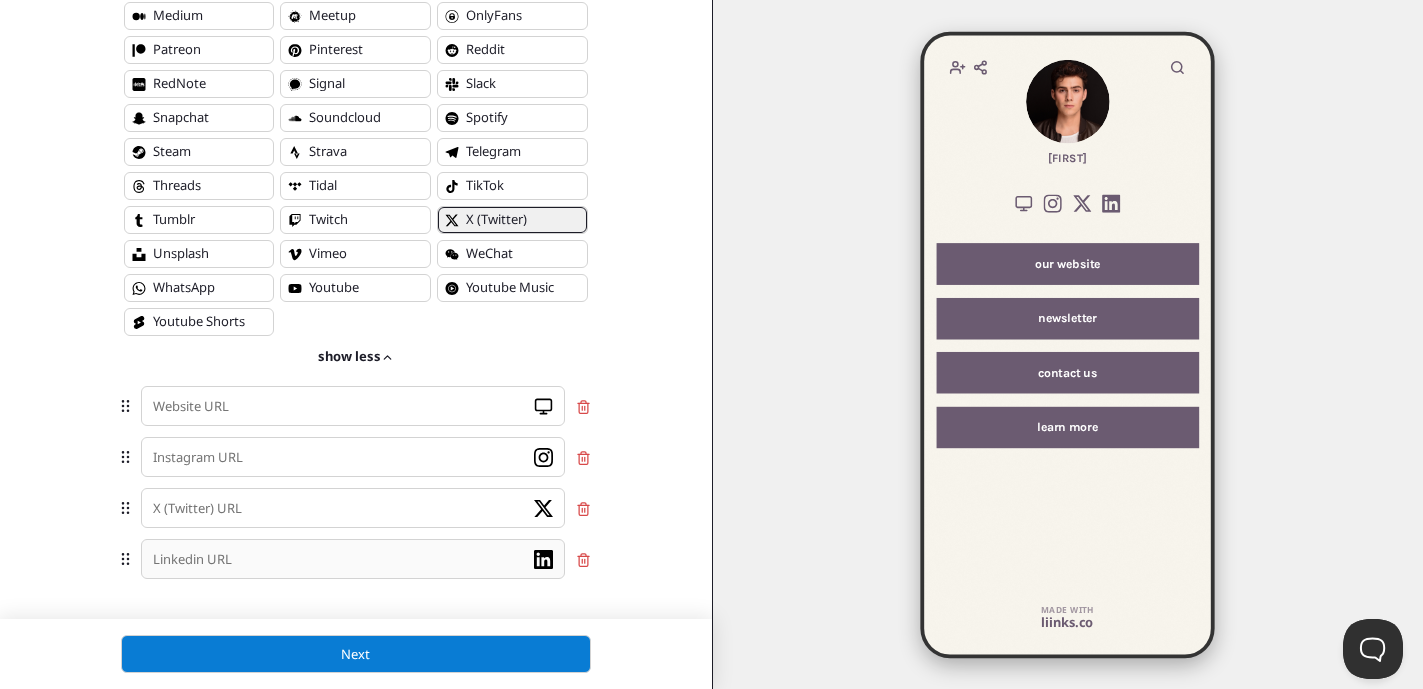 click at bounding box center (353, 406) 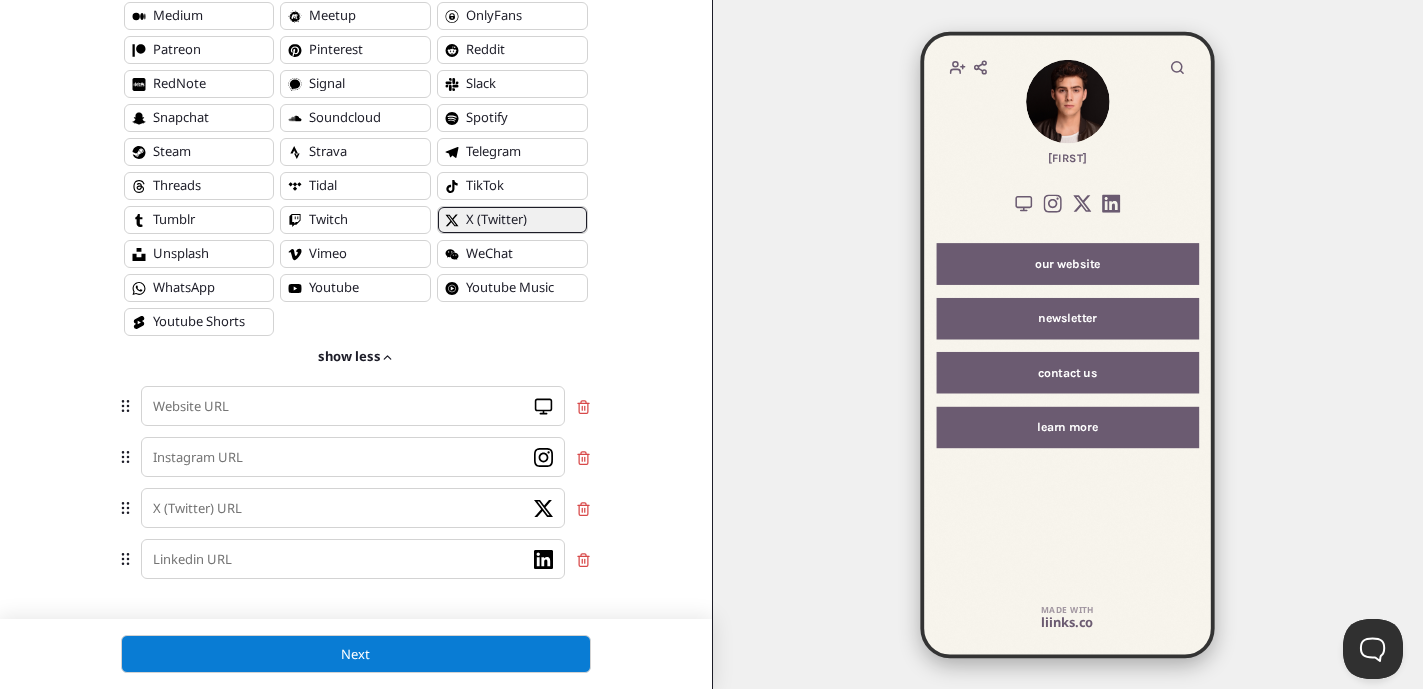 paste on "www.linkedin.com/in/" 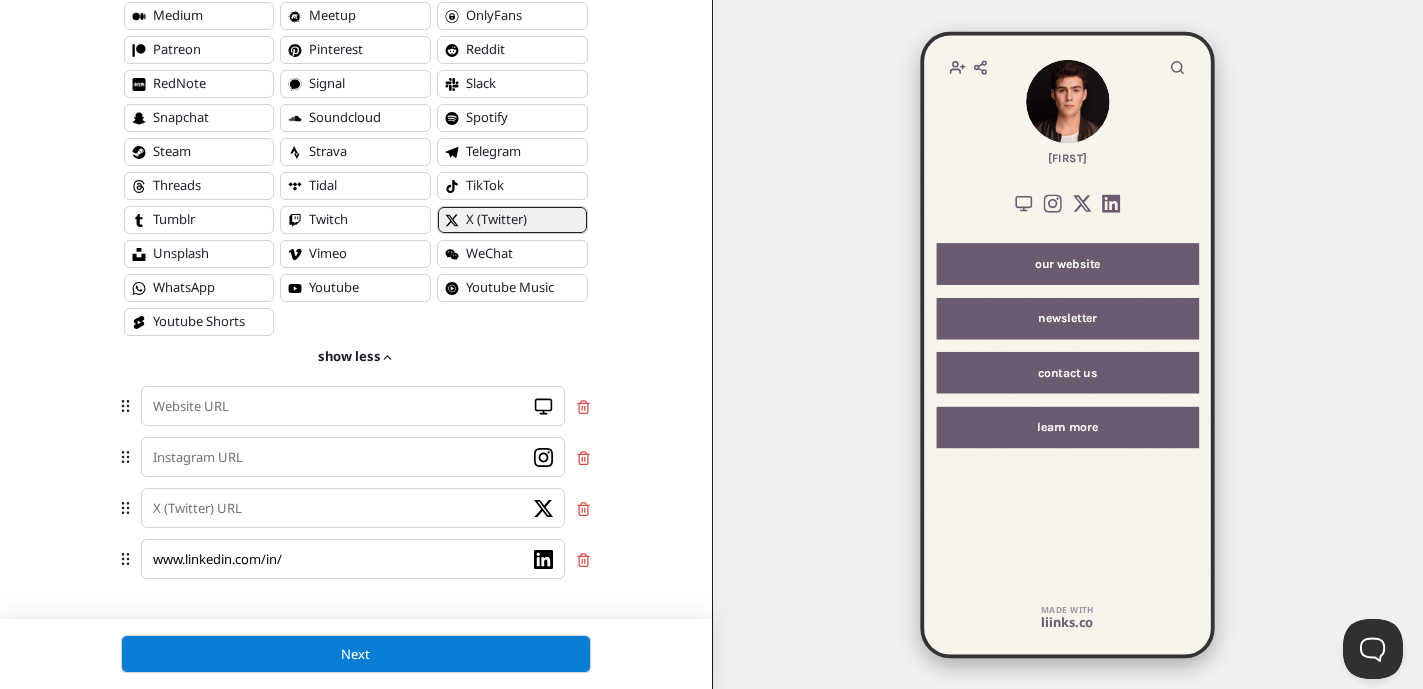 type on "www.linkedin.com/in/" 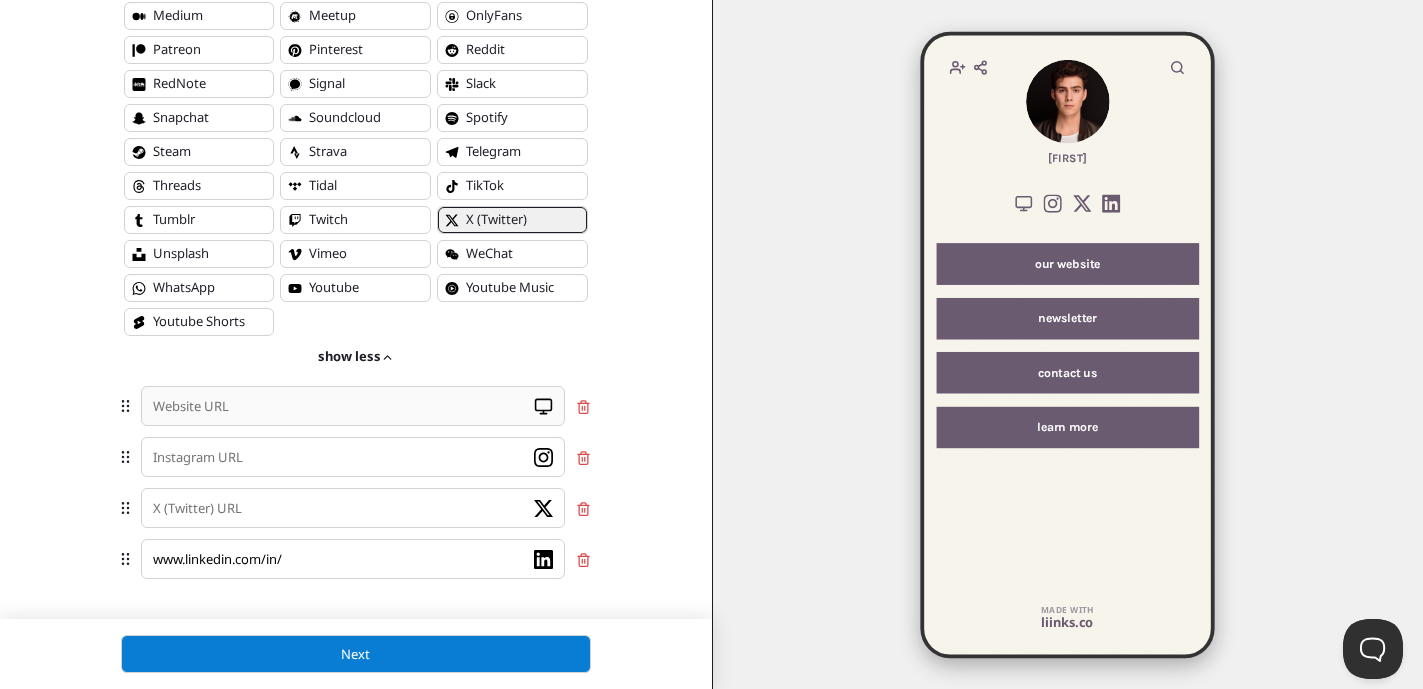 click at bounding box center [353, 406] 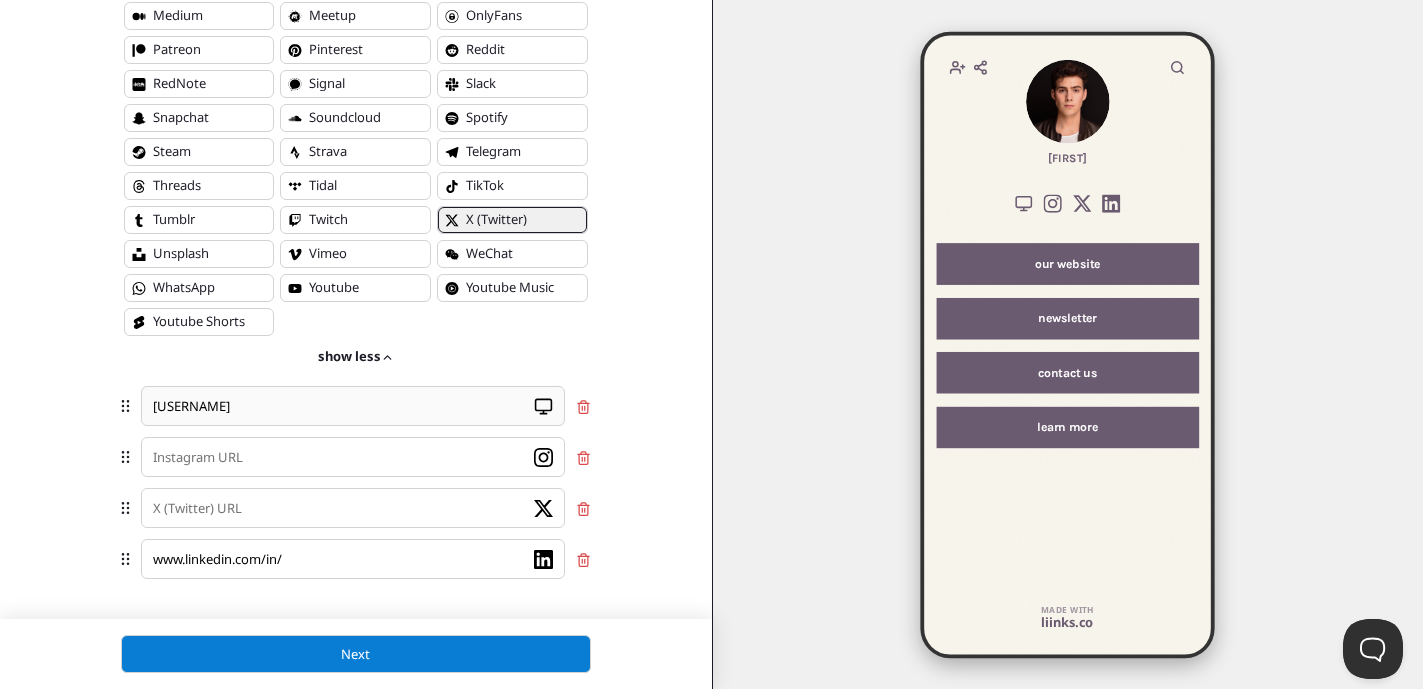 type on "[USERNAME]" 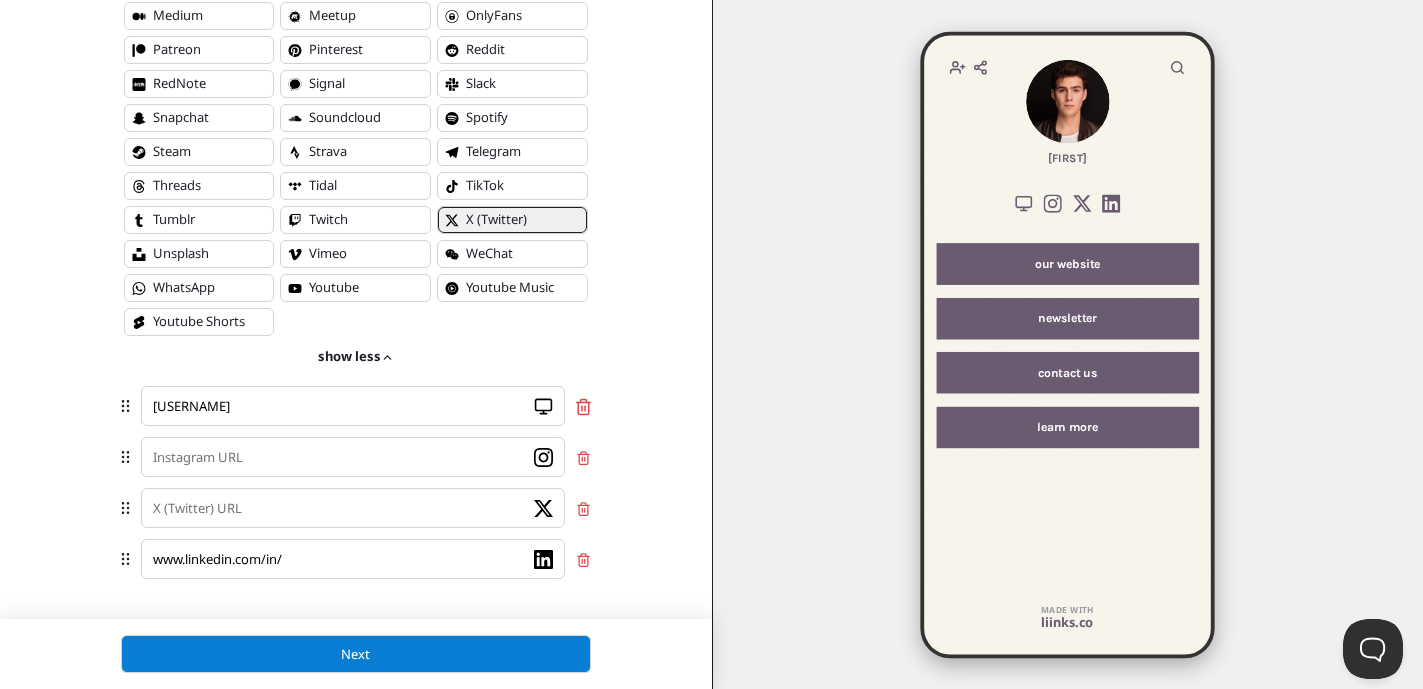 click at bounding box center [583, 407] 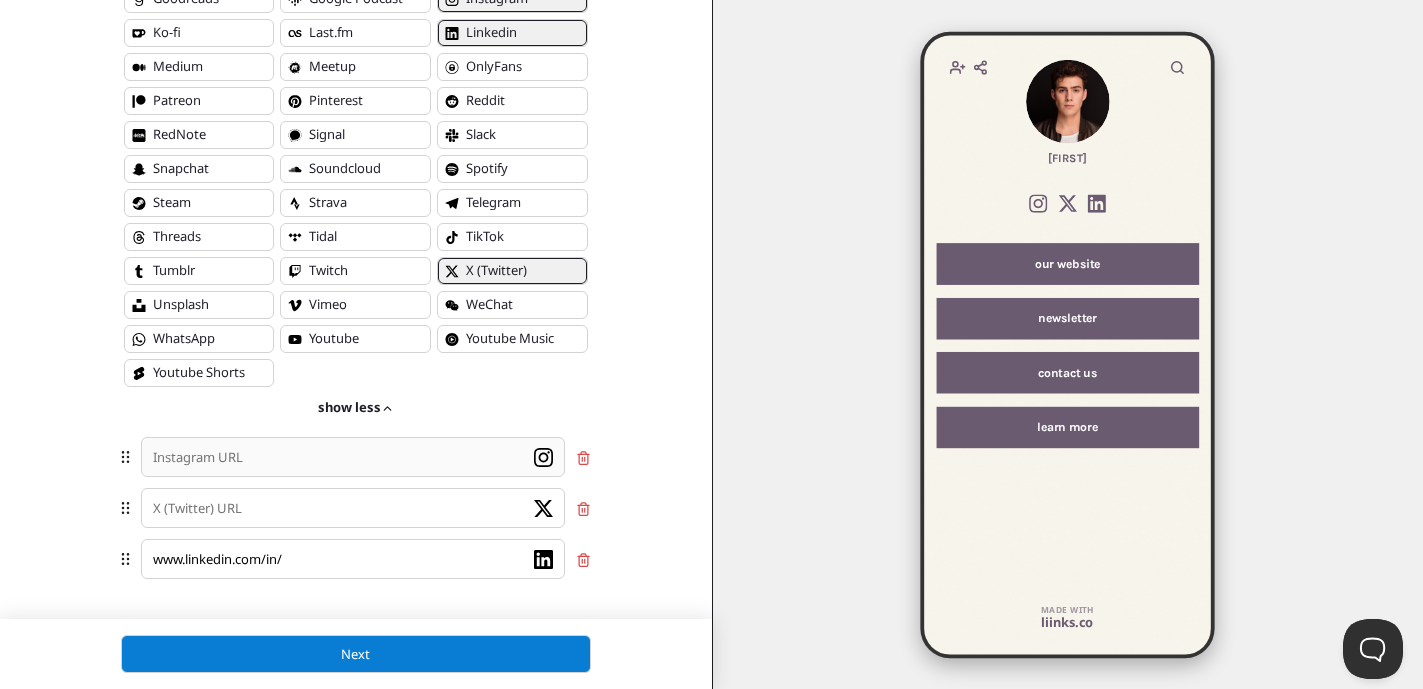 click at bounding box center (353, 457) 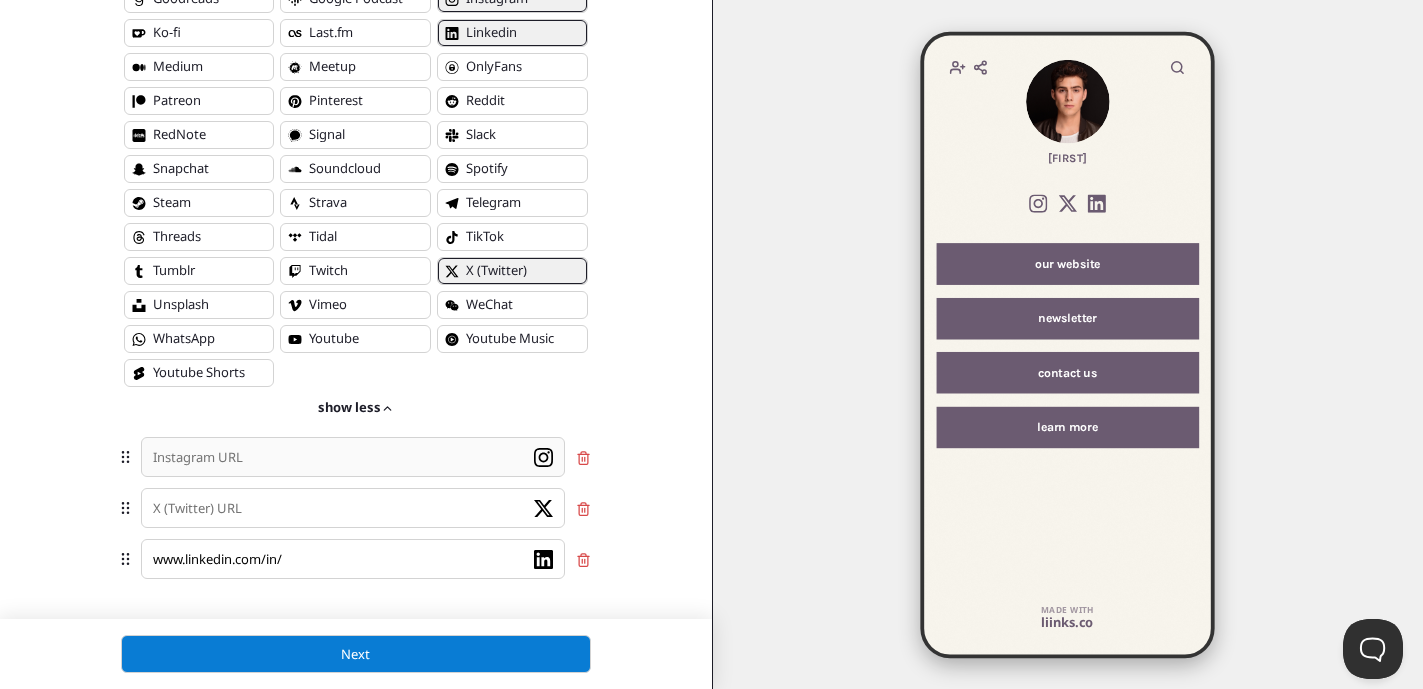 paste on "https://www.instagram.com/[USERNAME]/" 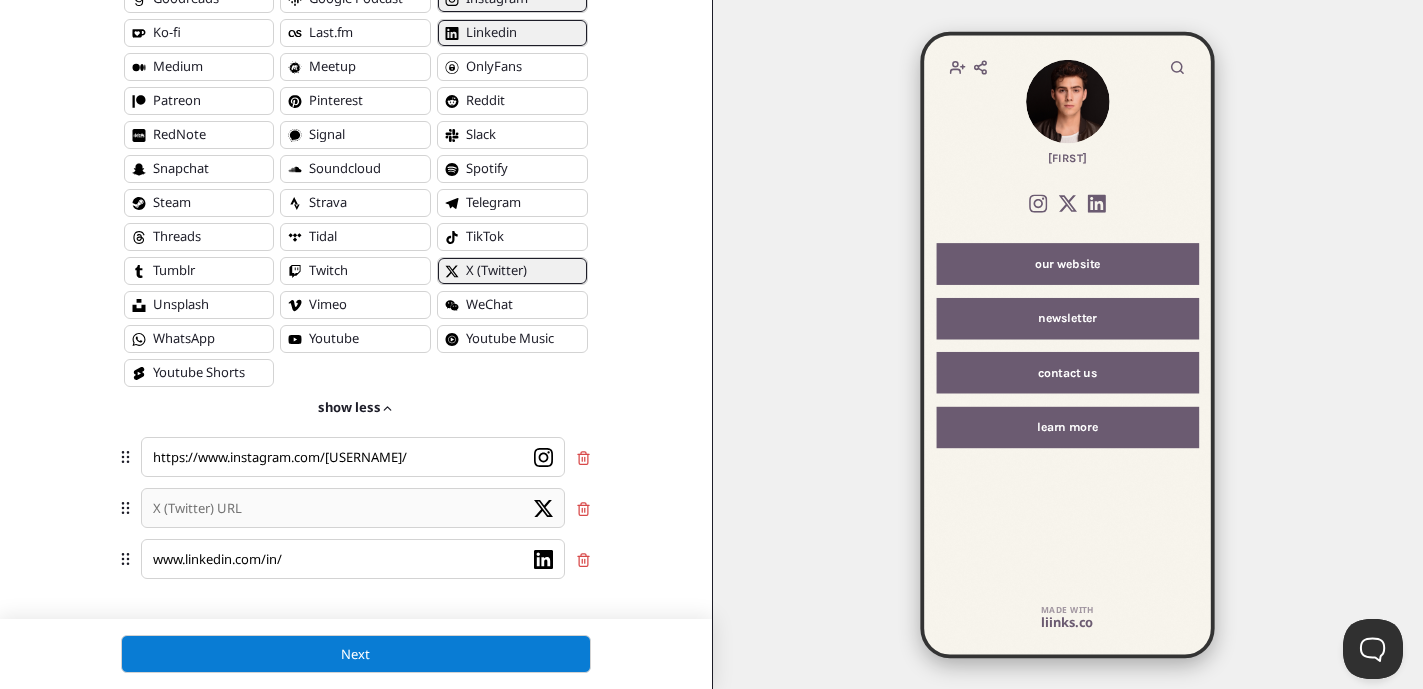 type on "https://www.instagram.com/[USERNAME]/" 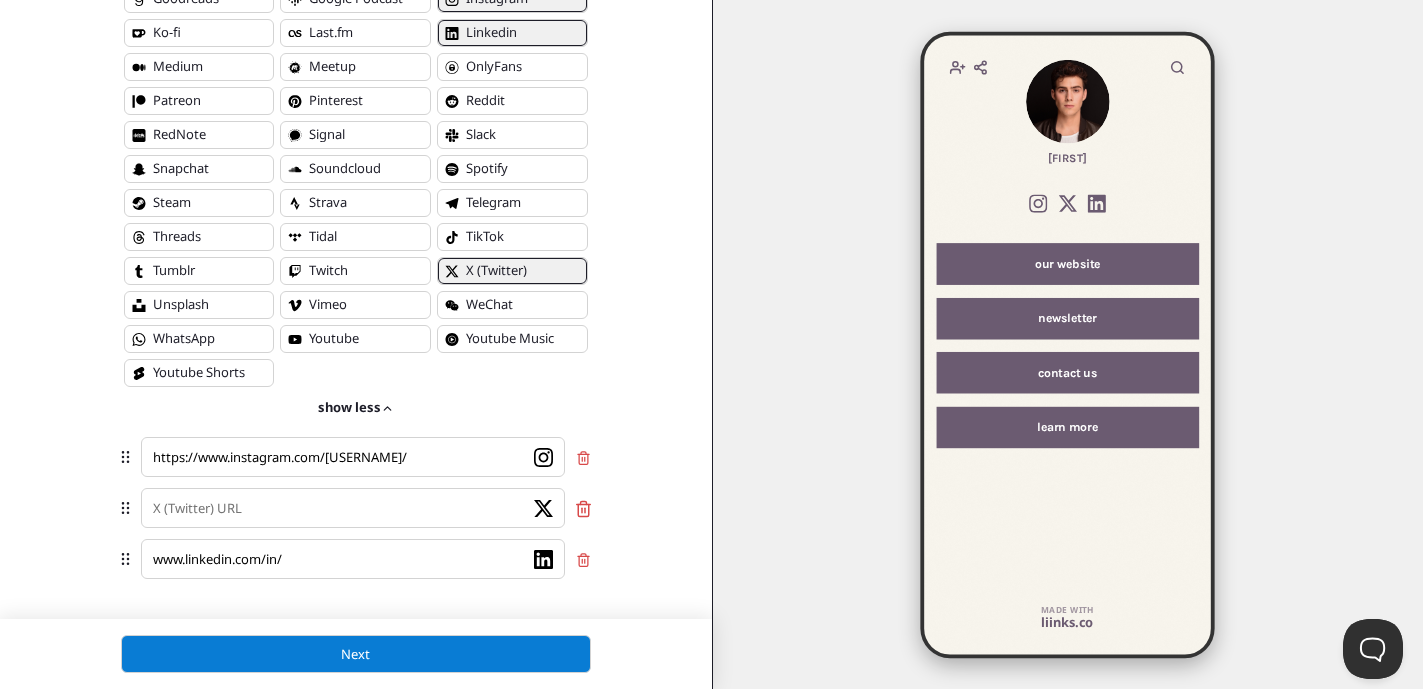 click at bounding box center (585, 459) 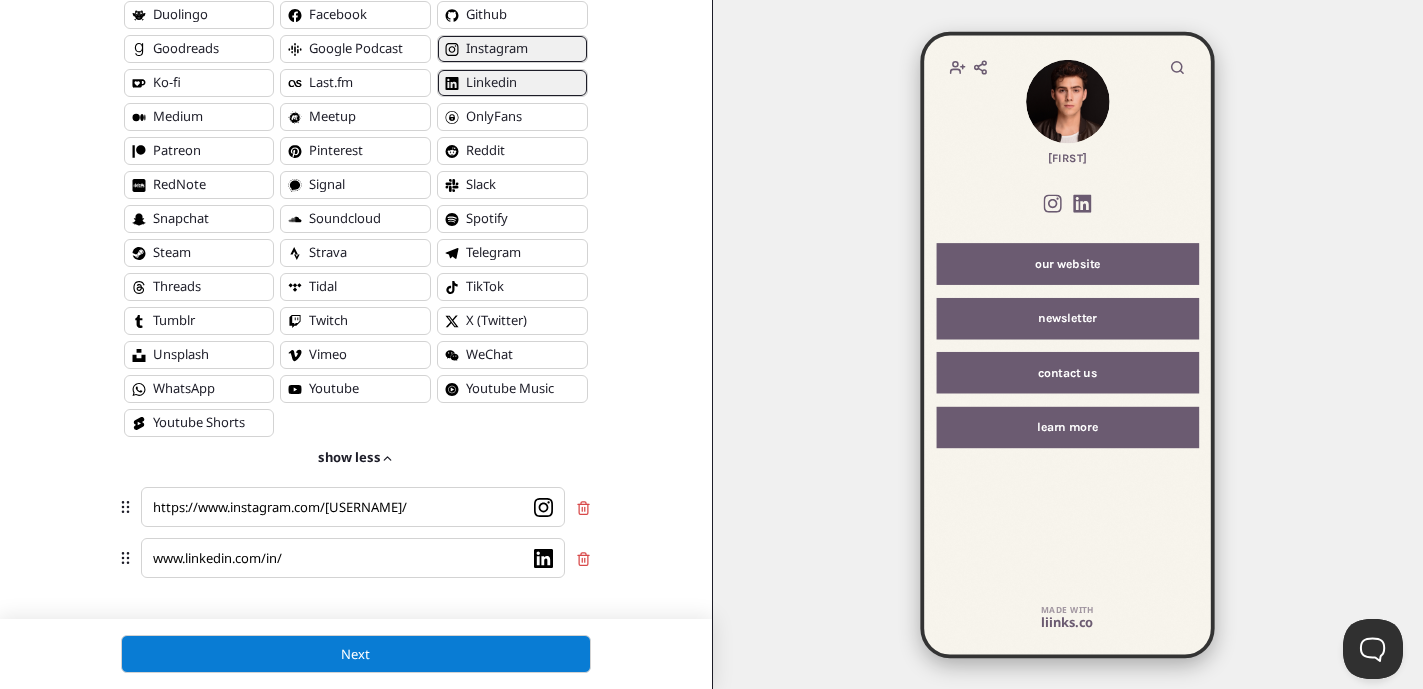 scroll, scrollTop: 386, scrollLeft: 0, axis: vertical 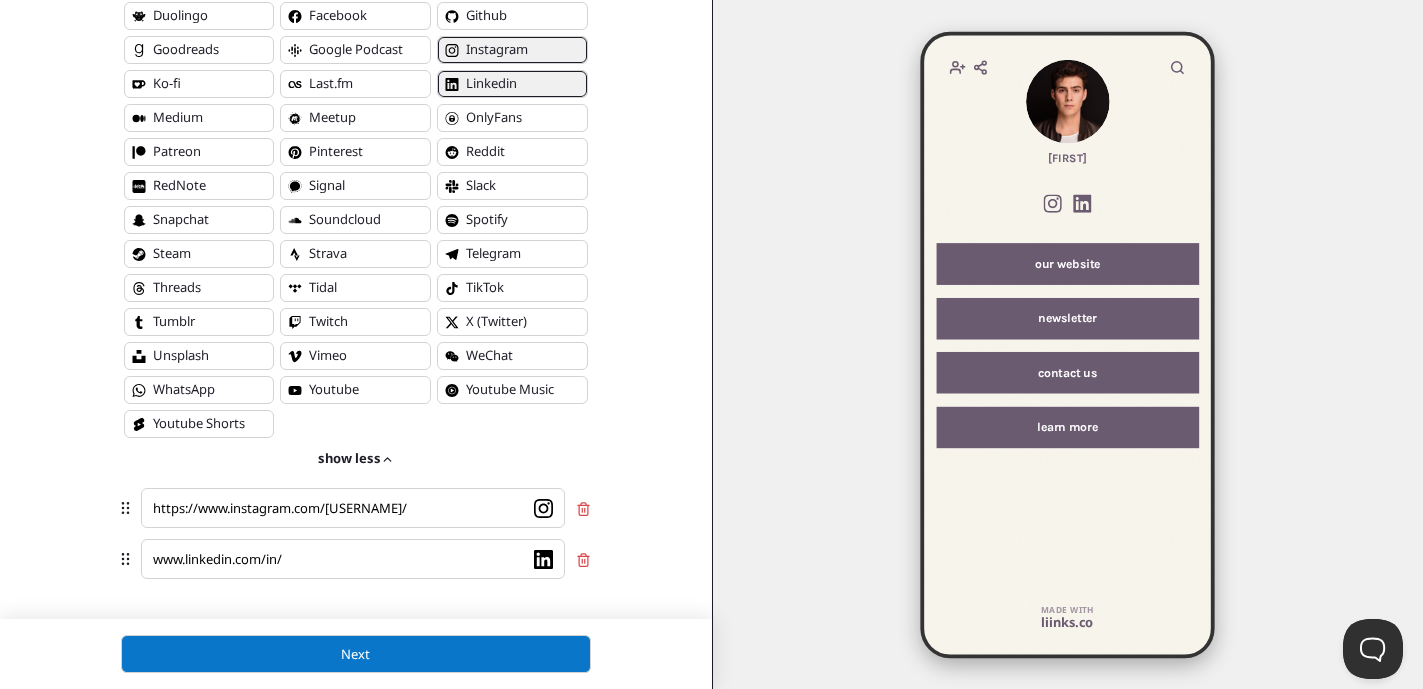 click on "Next" at bounding box center (356, 654) 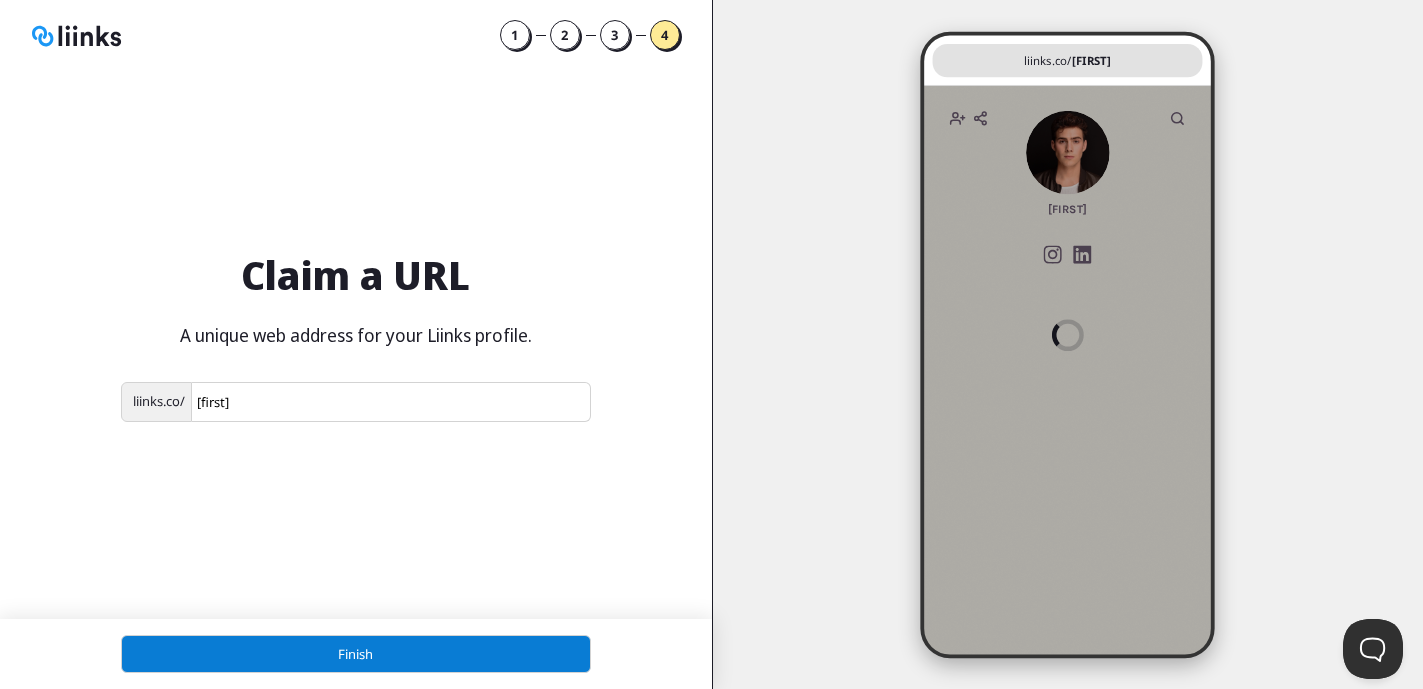 scroll, scrollTop: 10, scrollLeft: 10, axis: both 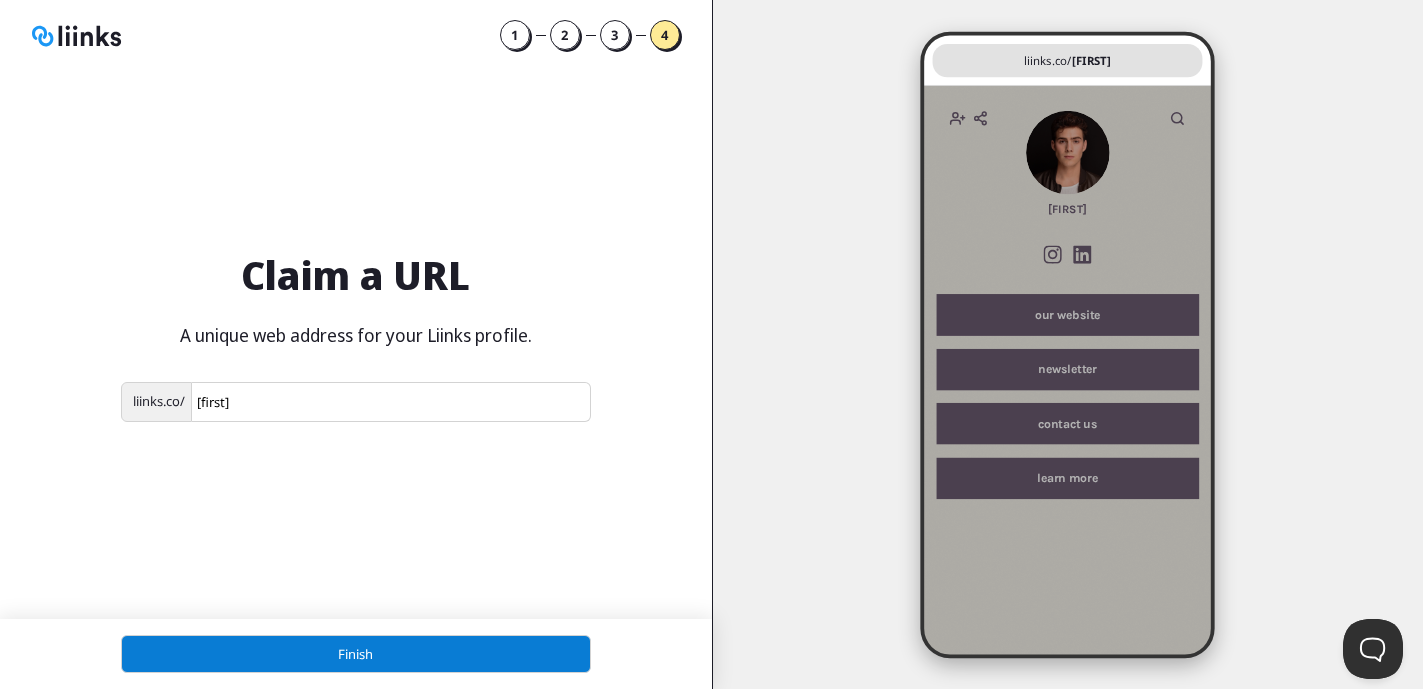 click on "Claim a URL A unique web address for your Liinks profile. liinks.co/ [USERNAME]" at bounding box center [356, 344] 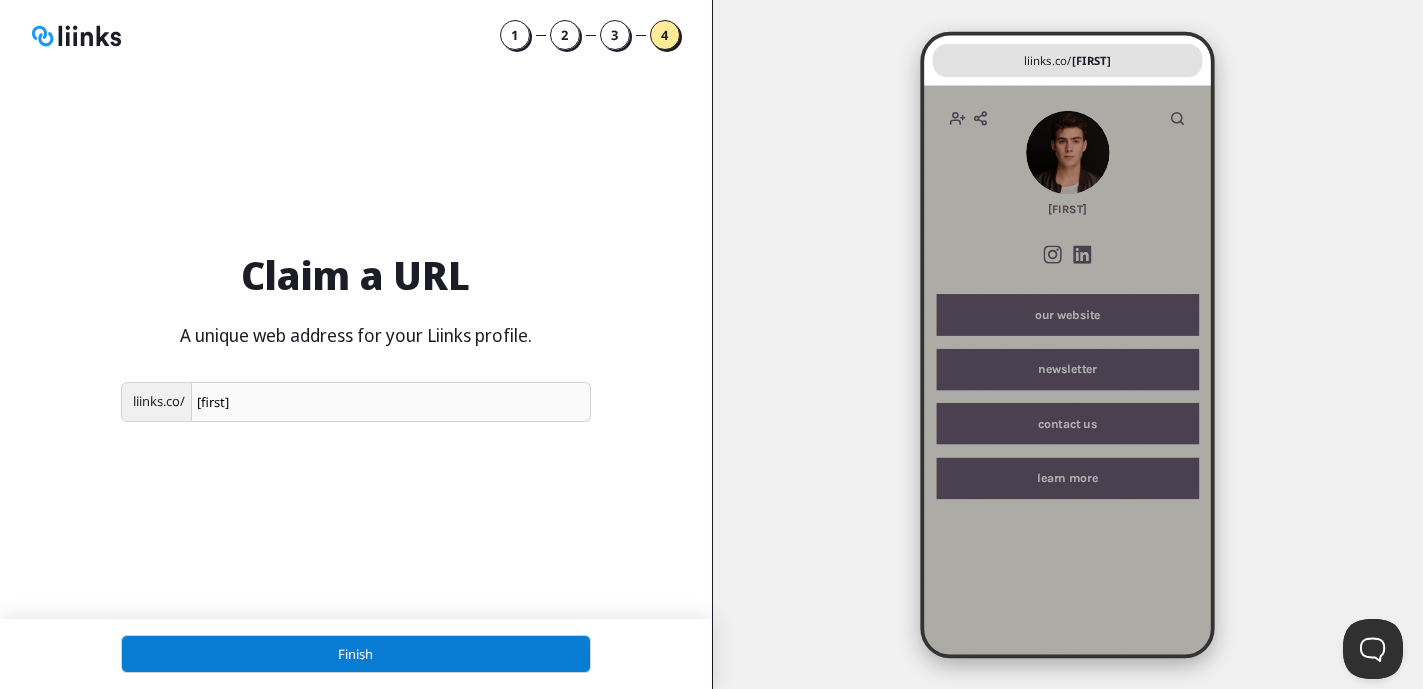 click on "[FIRST]" at bounding box center [391, 402] 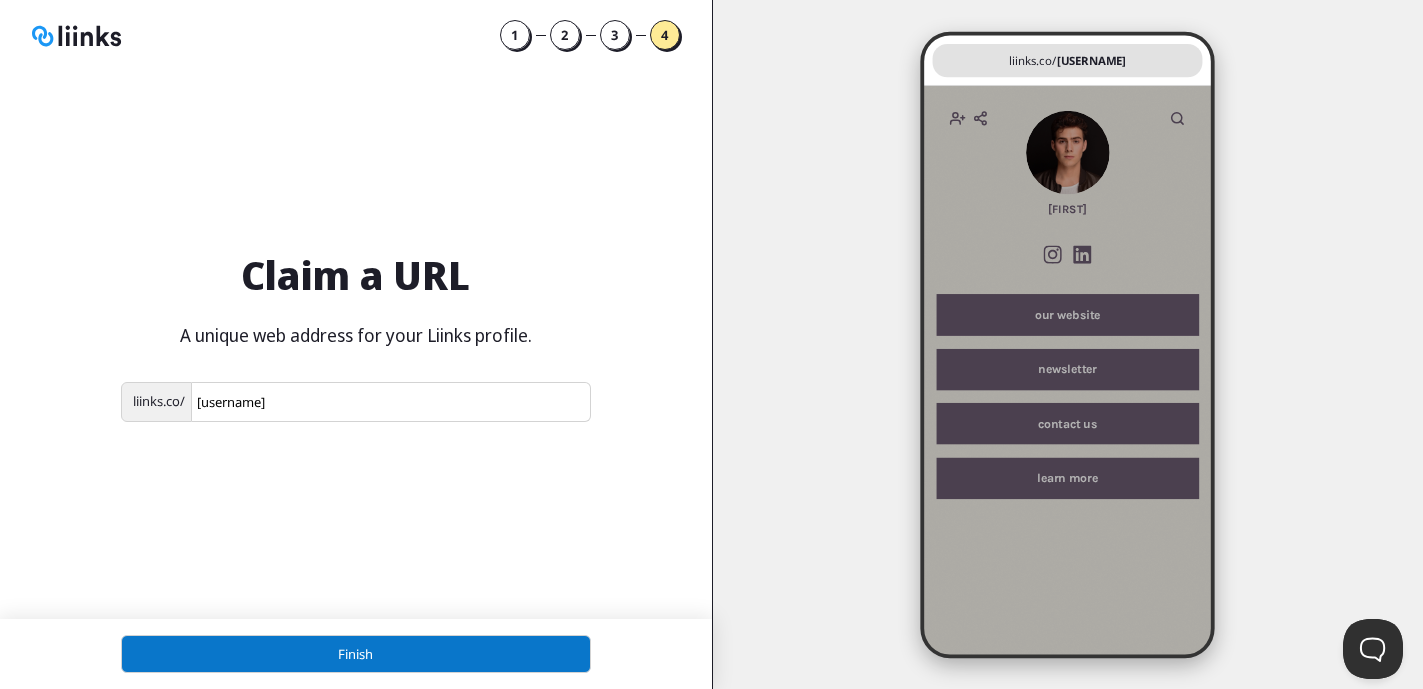 type on "[USERNAME]" 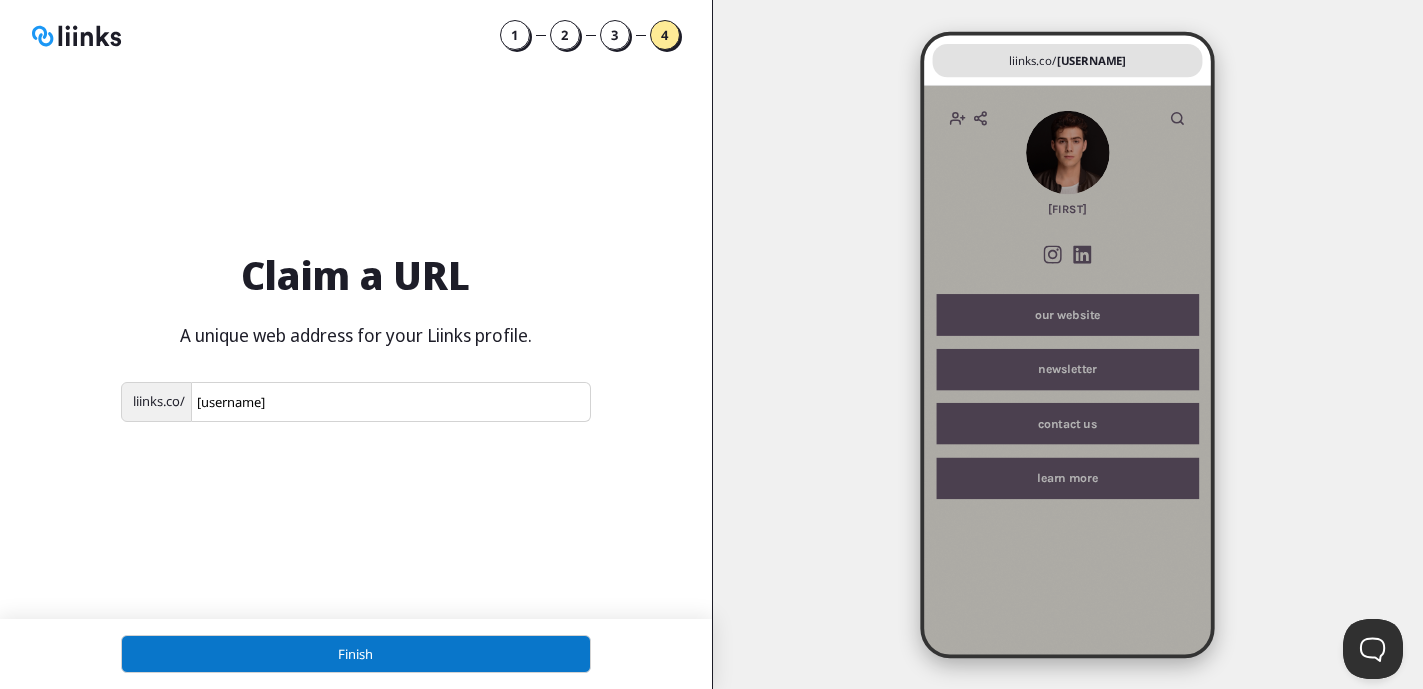 click on "Finish" at bounding box center (355, 654) 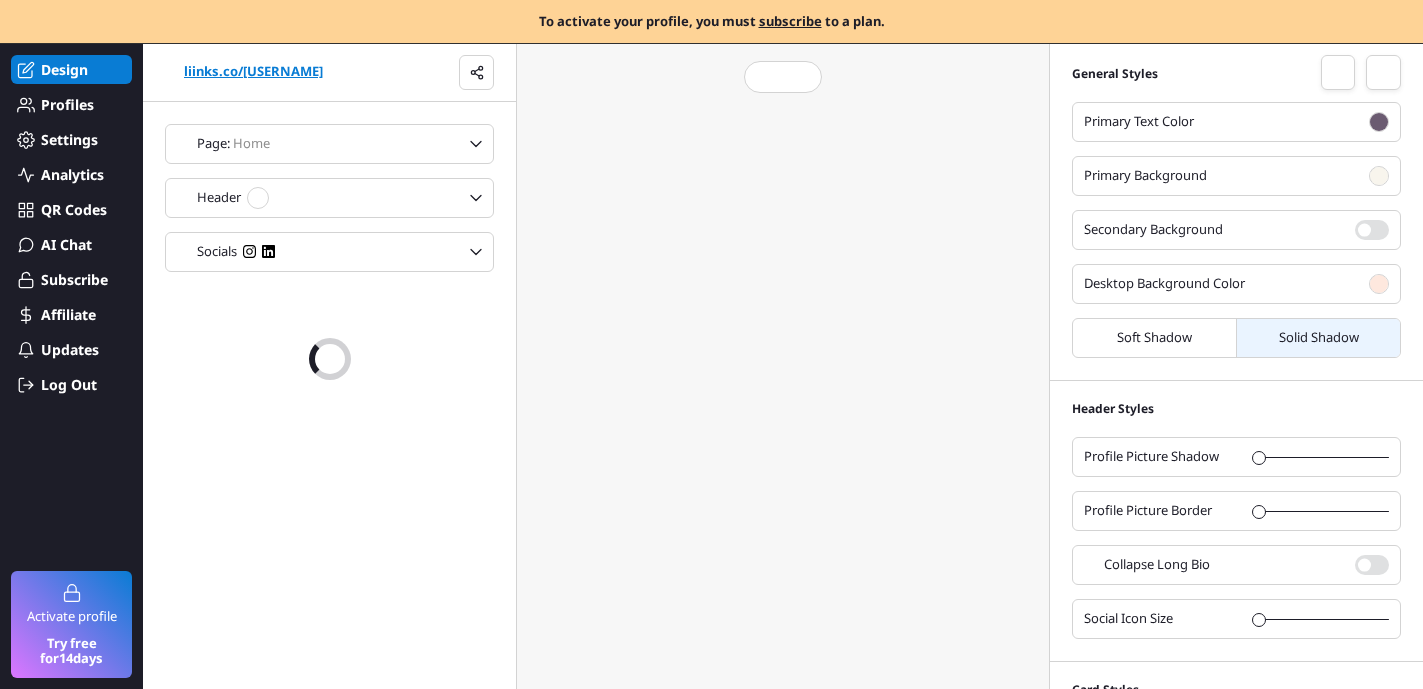 scroll, scrollTop: 0, scrollLeft: 0, axis: both 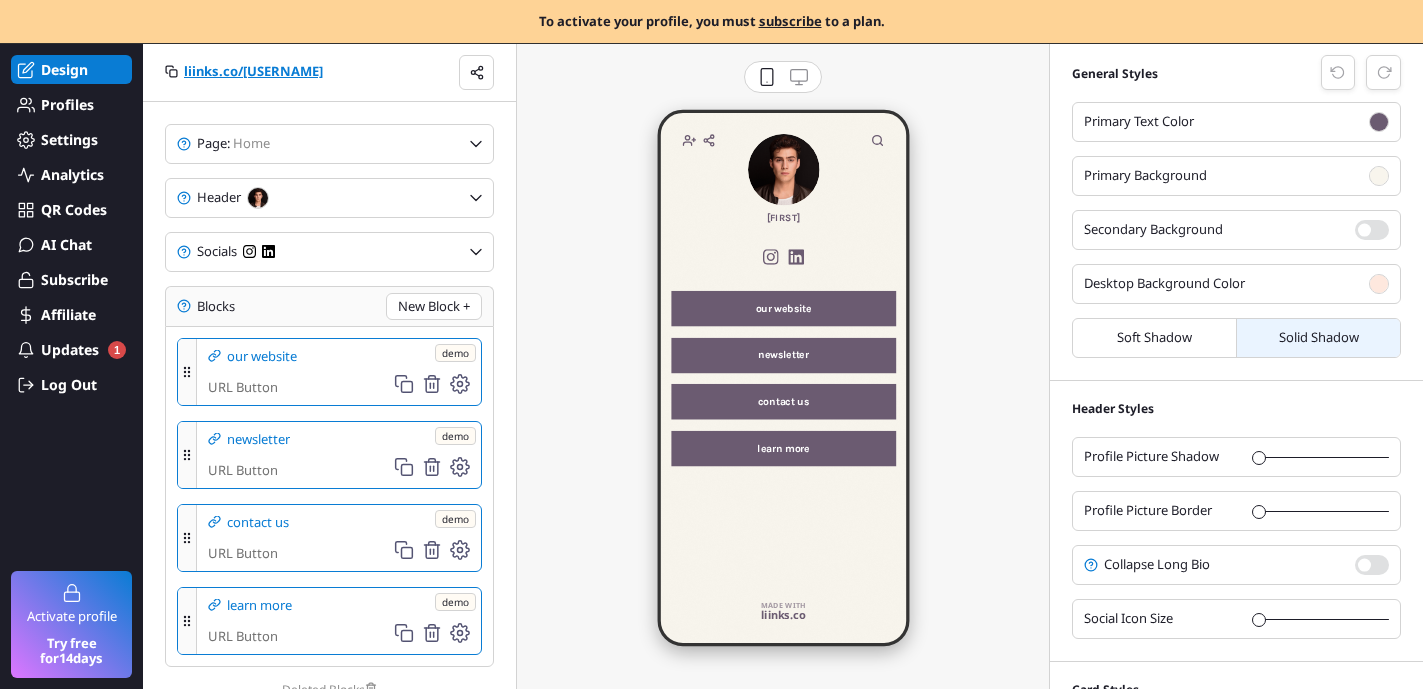 click on "our website" at bounding box center (782, 309) 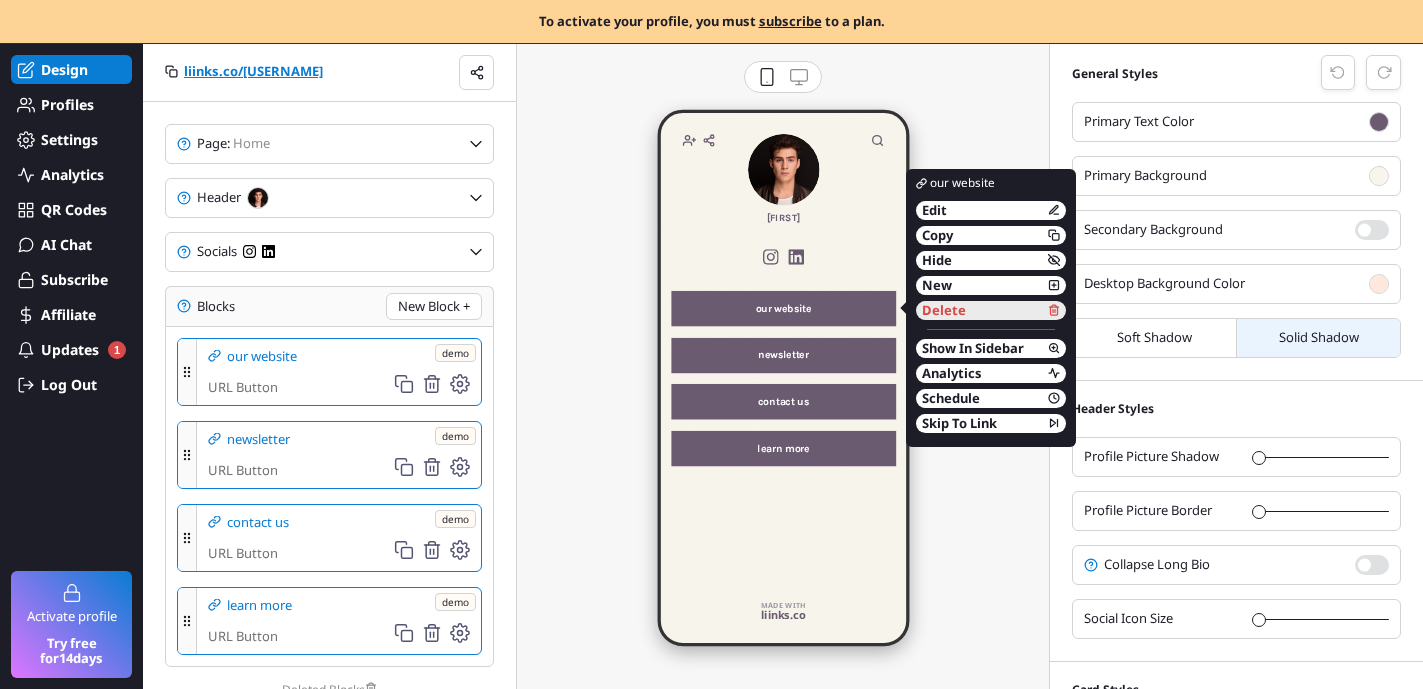 click on "Delete" at bounding box center [944, 310] 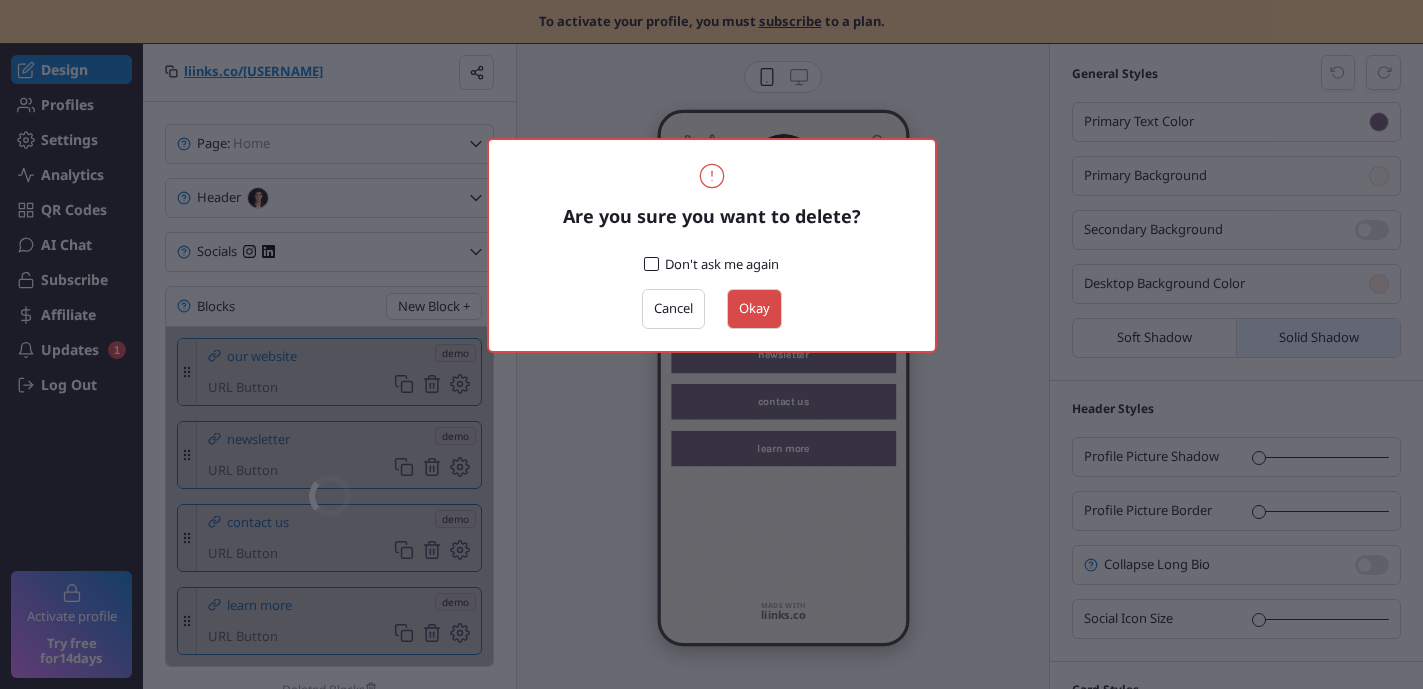 click on "Okay" at bounding box center [754, 308] 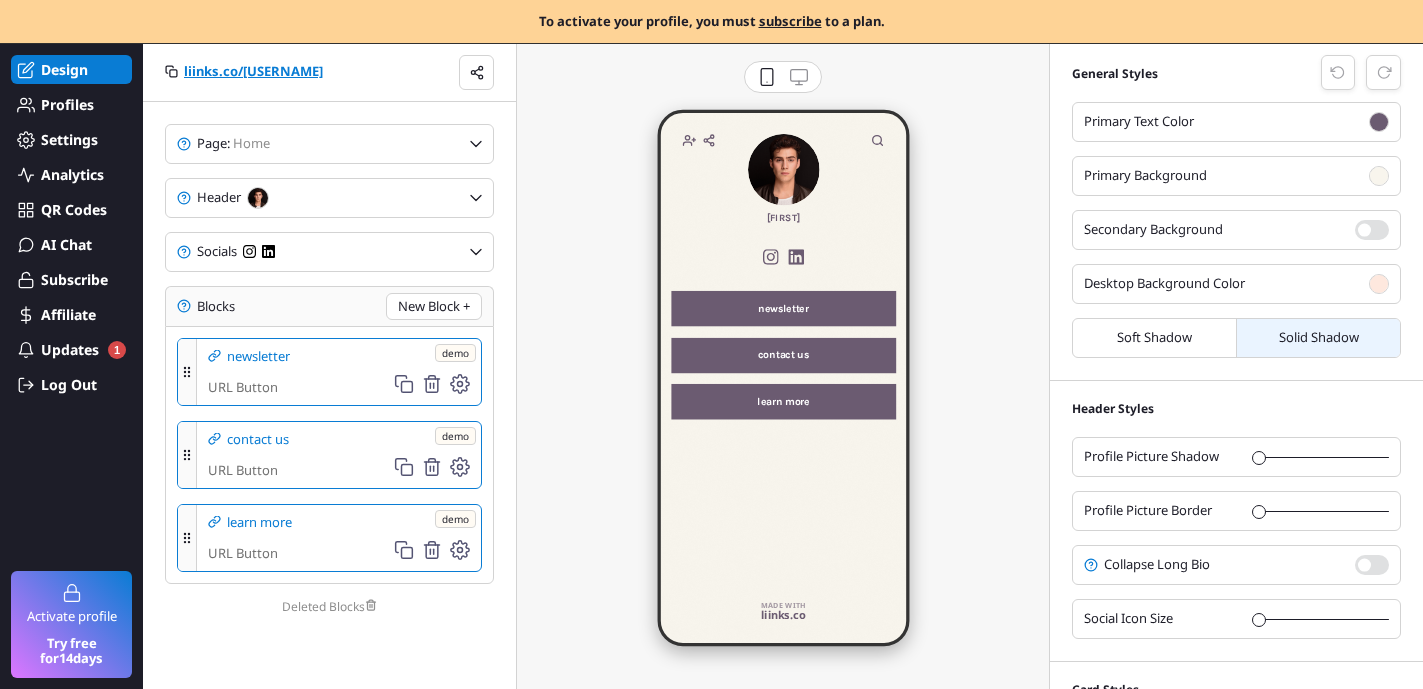 click on "newsletter" at bounding box center [782, 308] 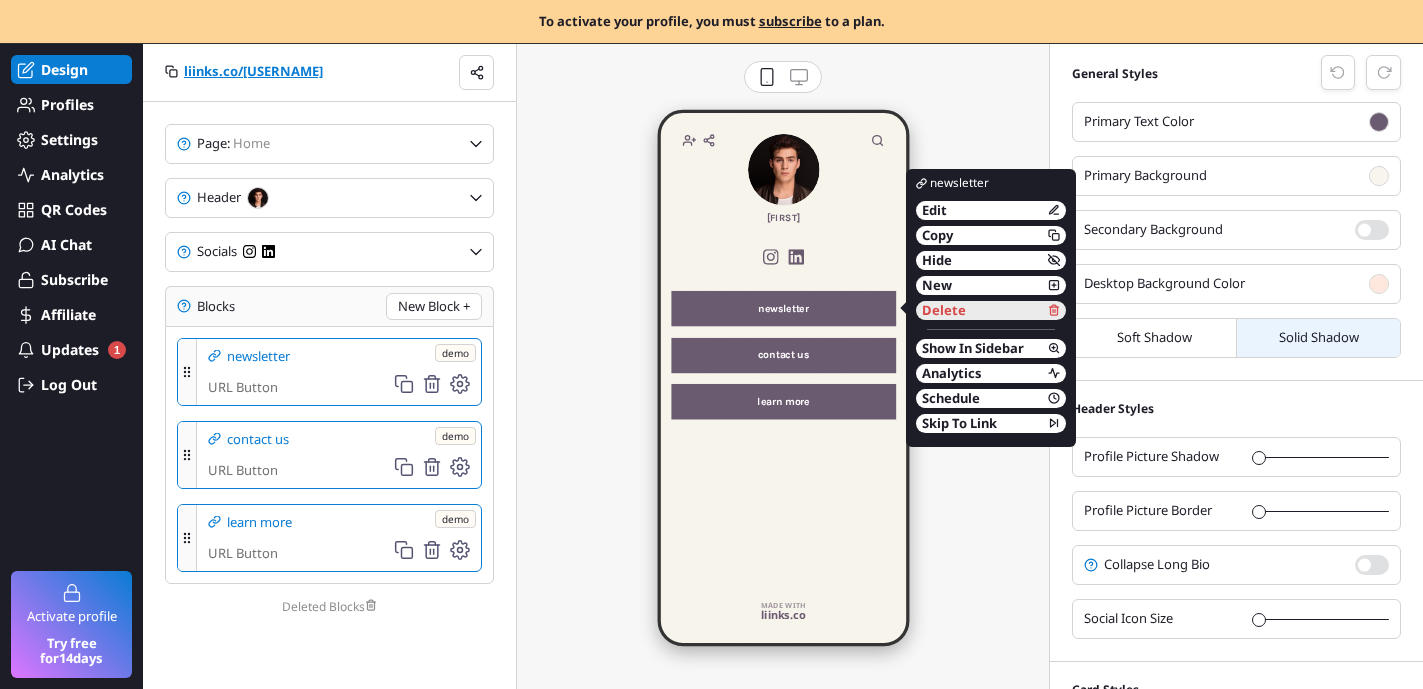 click on "Delete" at bounding box center (944, 310) 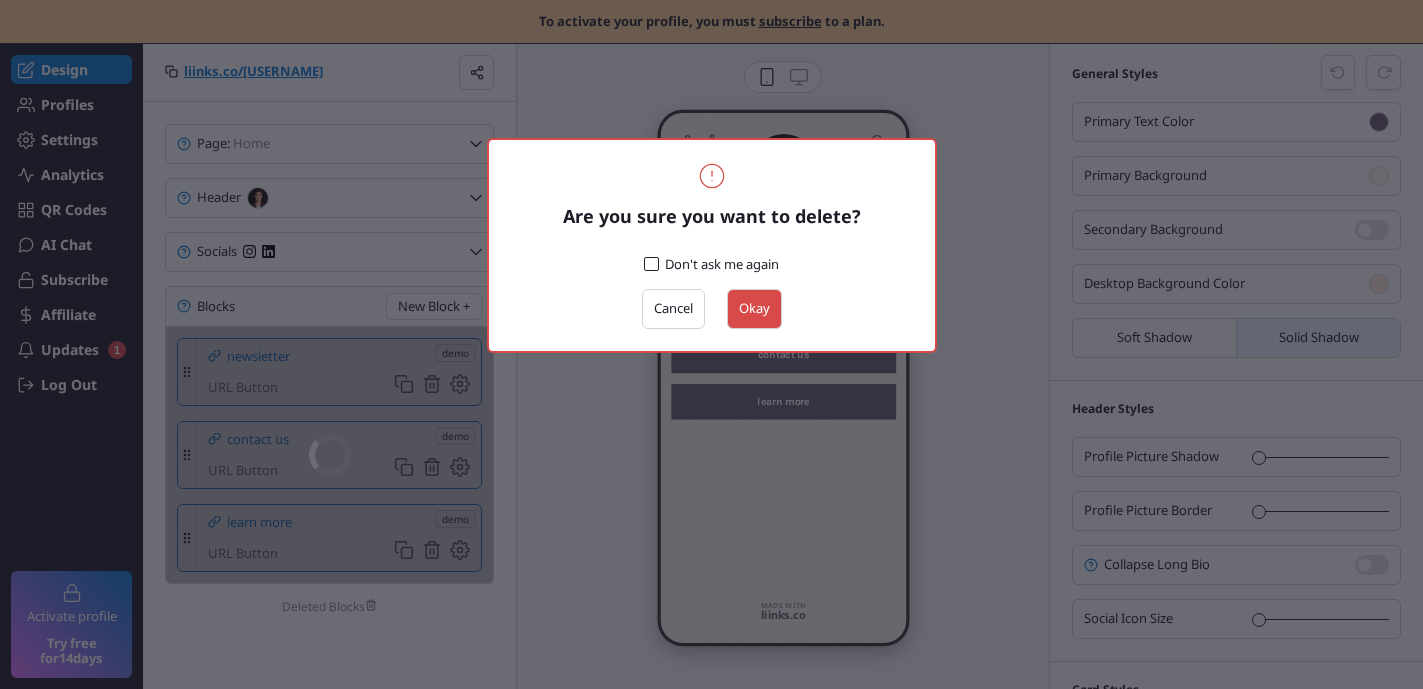 click on "Okay" at bounding box center [754, 308] 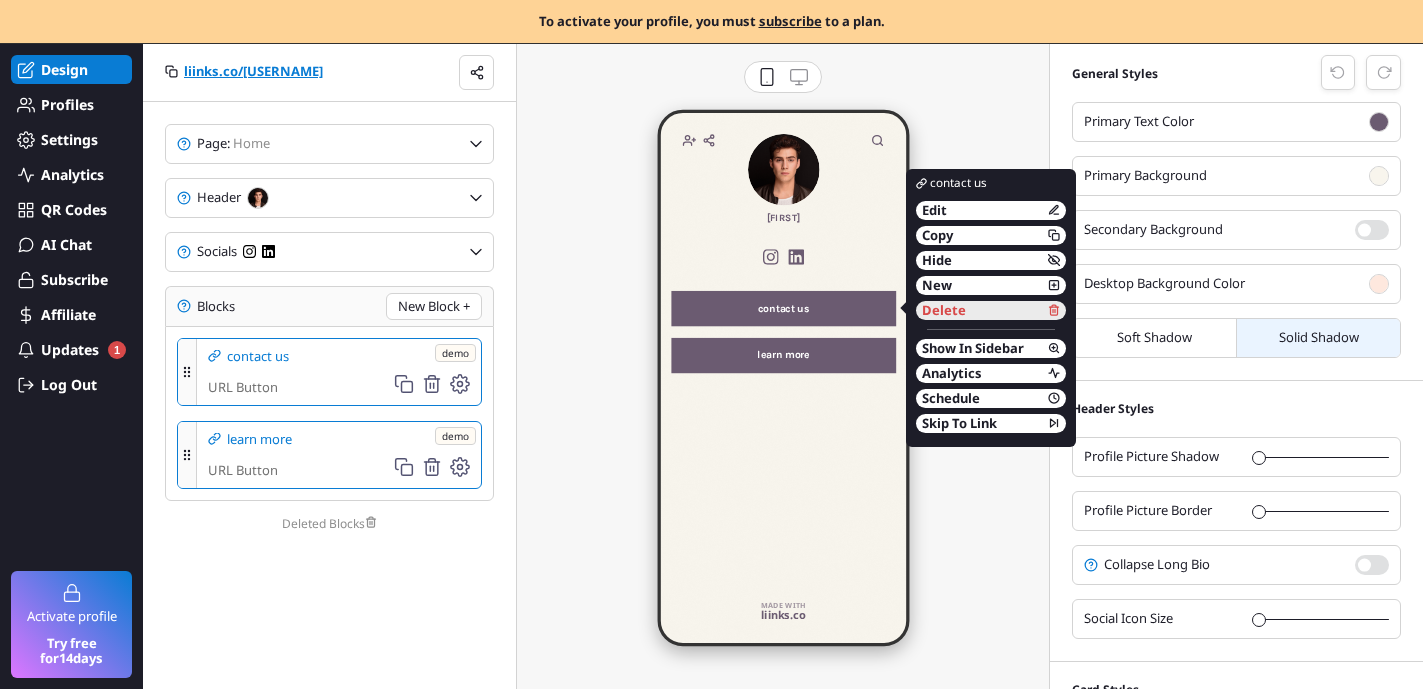 click on "Delete" at bounding box center (944, 310) 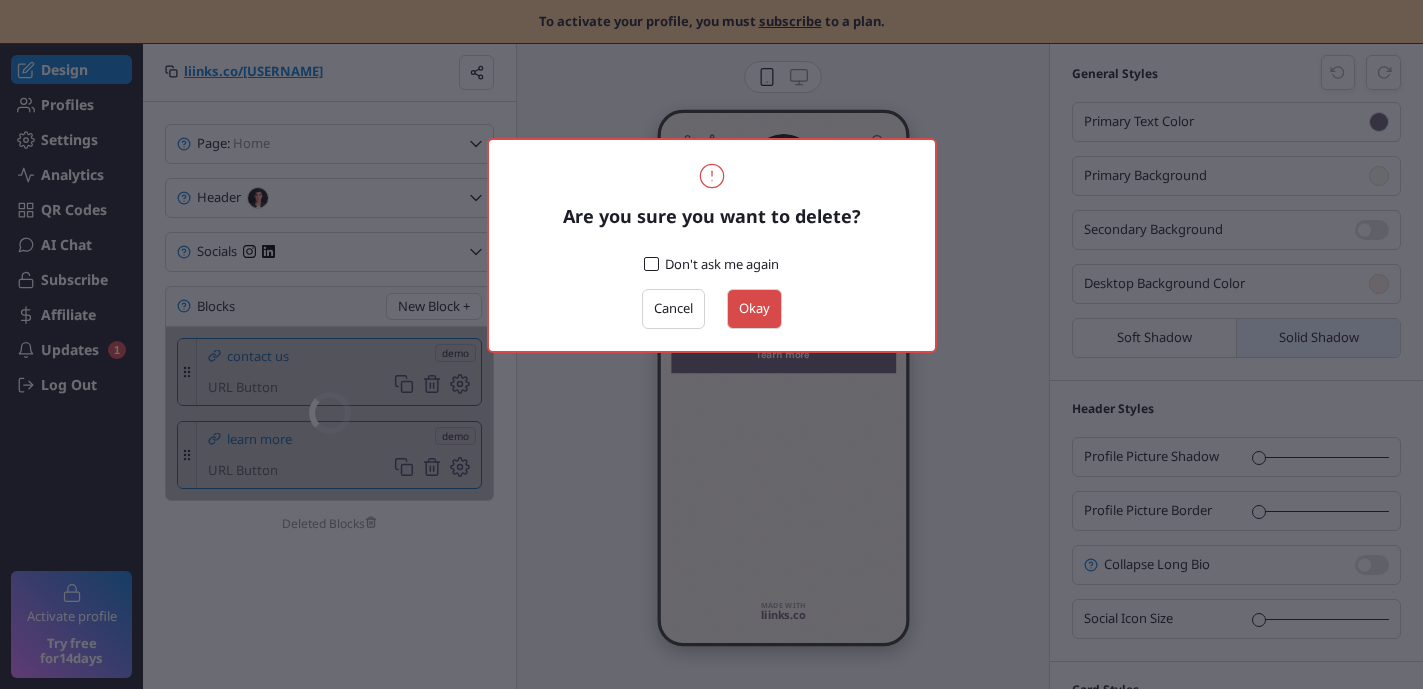click on "Okay" at bounding box center (754, 308) 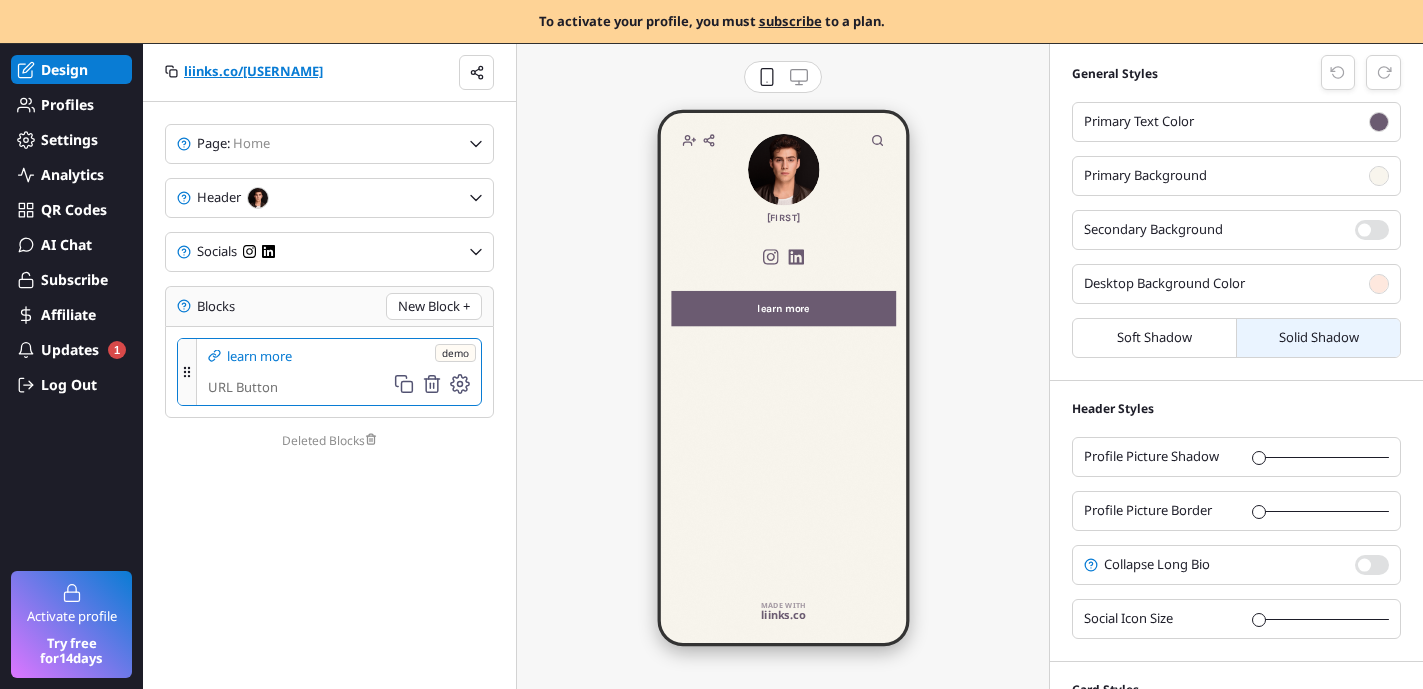 click on "learn more" at bounding box center [782, 308] 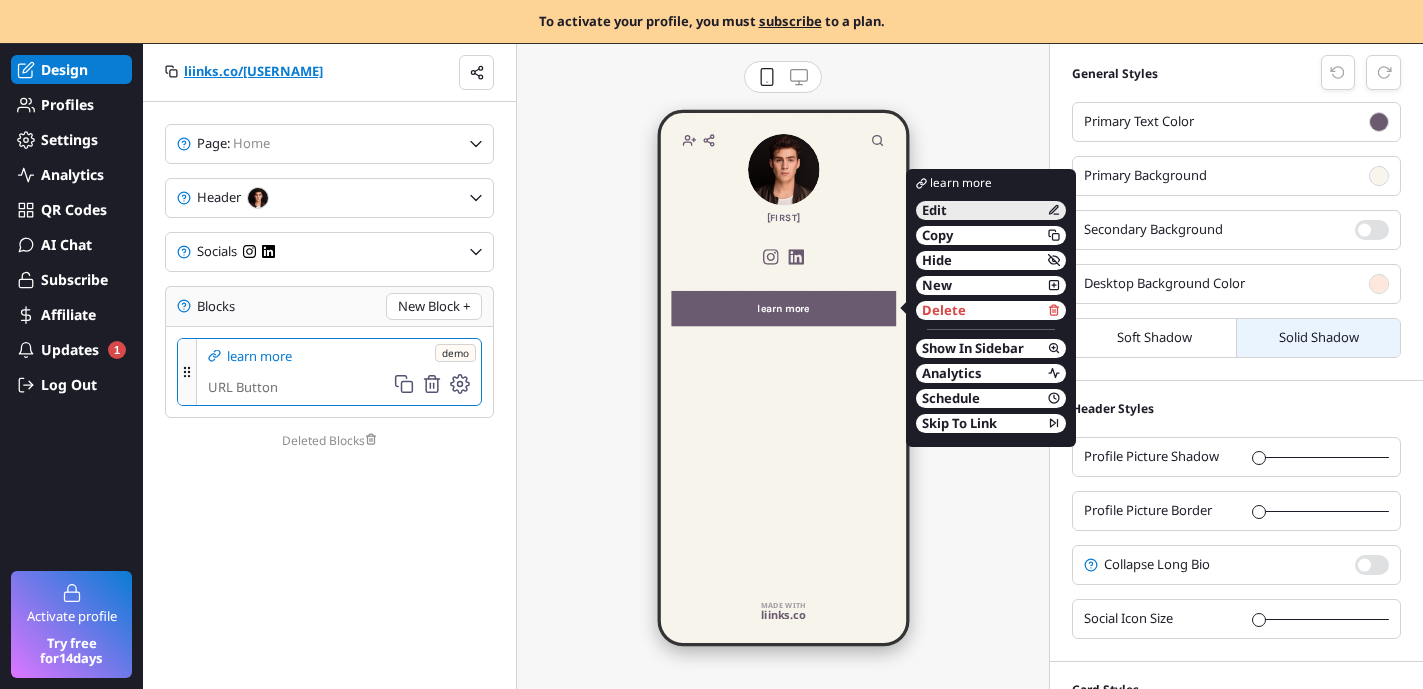 click on "Edit" at bounding box center [991, 210] 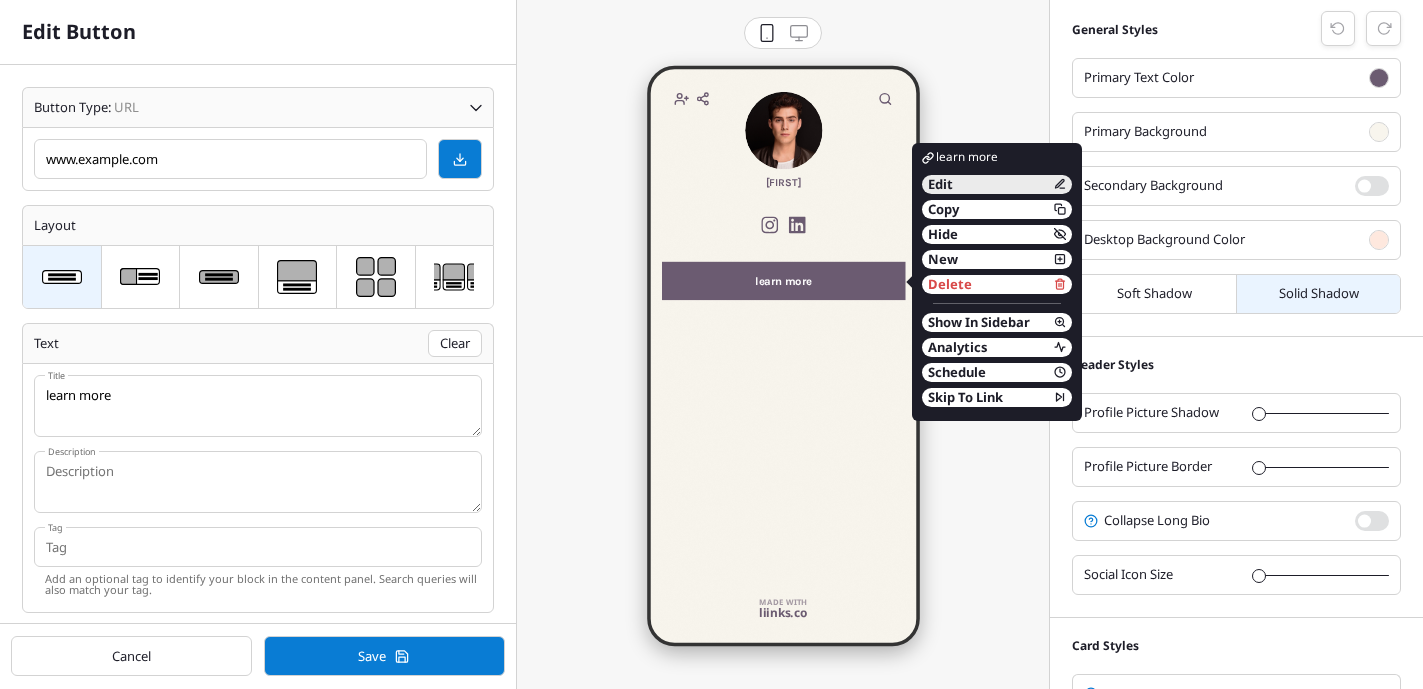 scroll, scrollTop: 580, scrollLeft: 489, axis: both 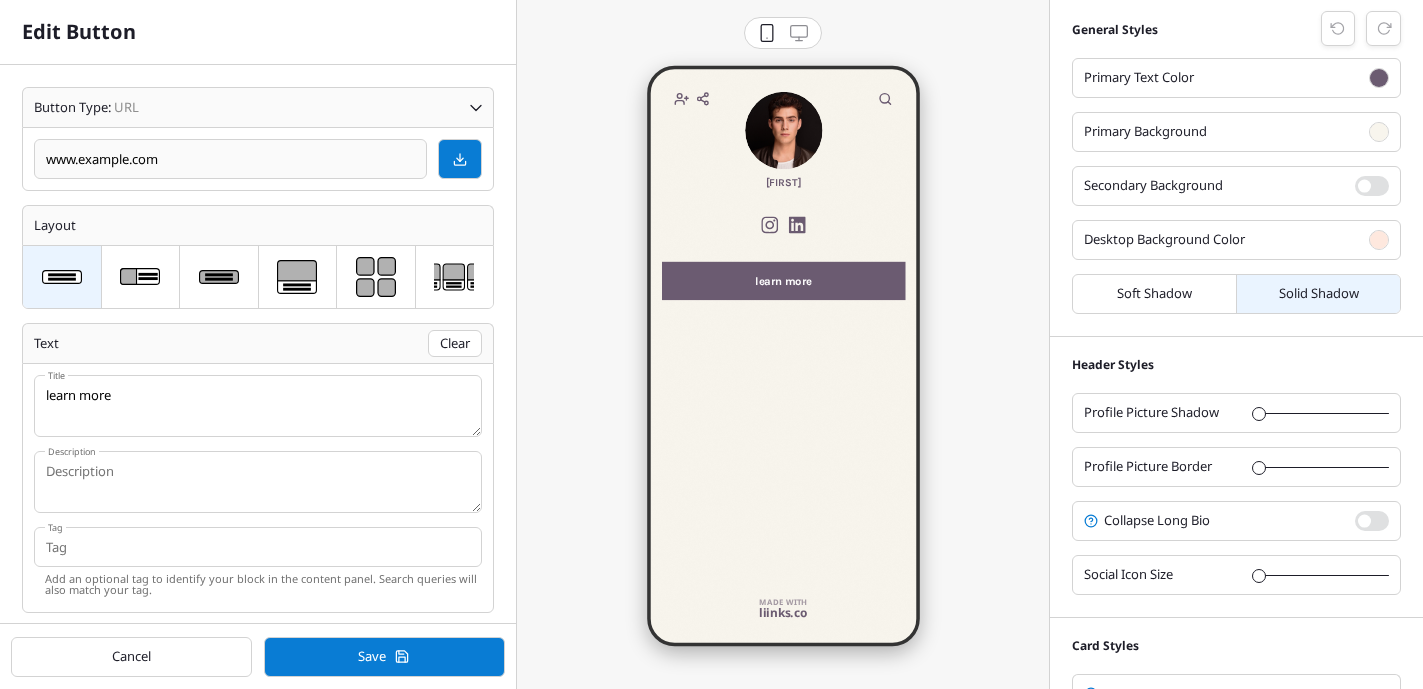 click on "www.example.com" at bounding box center [230, 159] 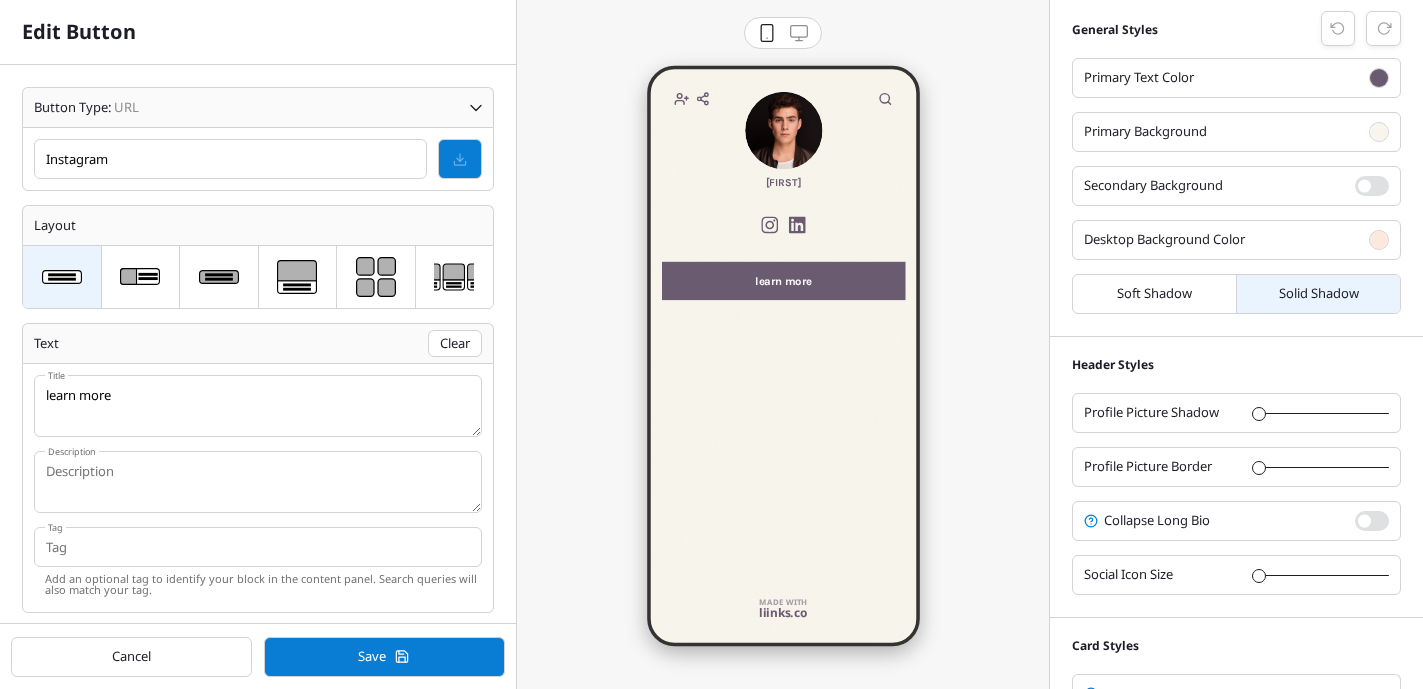 click on "Save" at bounding box center [384, 657] 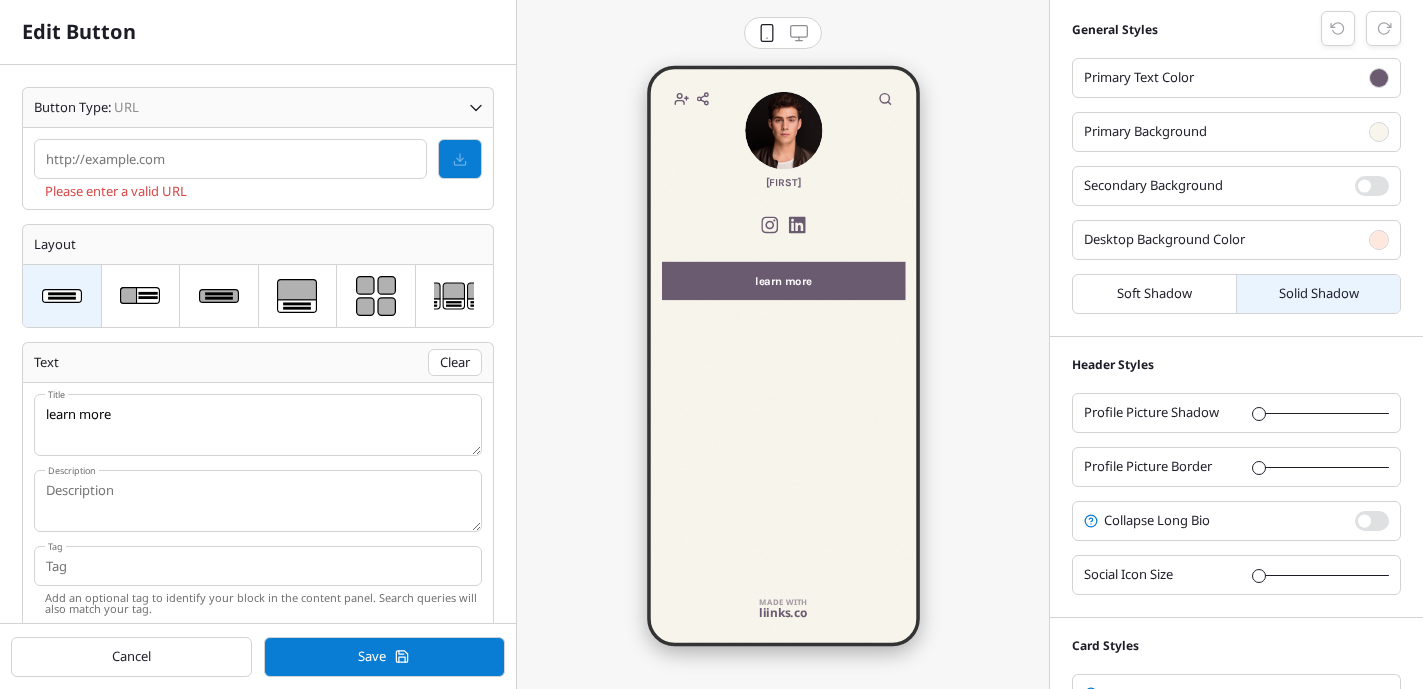 paste on "https://www.instagram.com/[USERNAME]/" 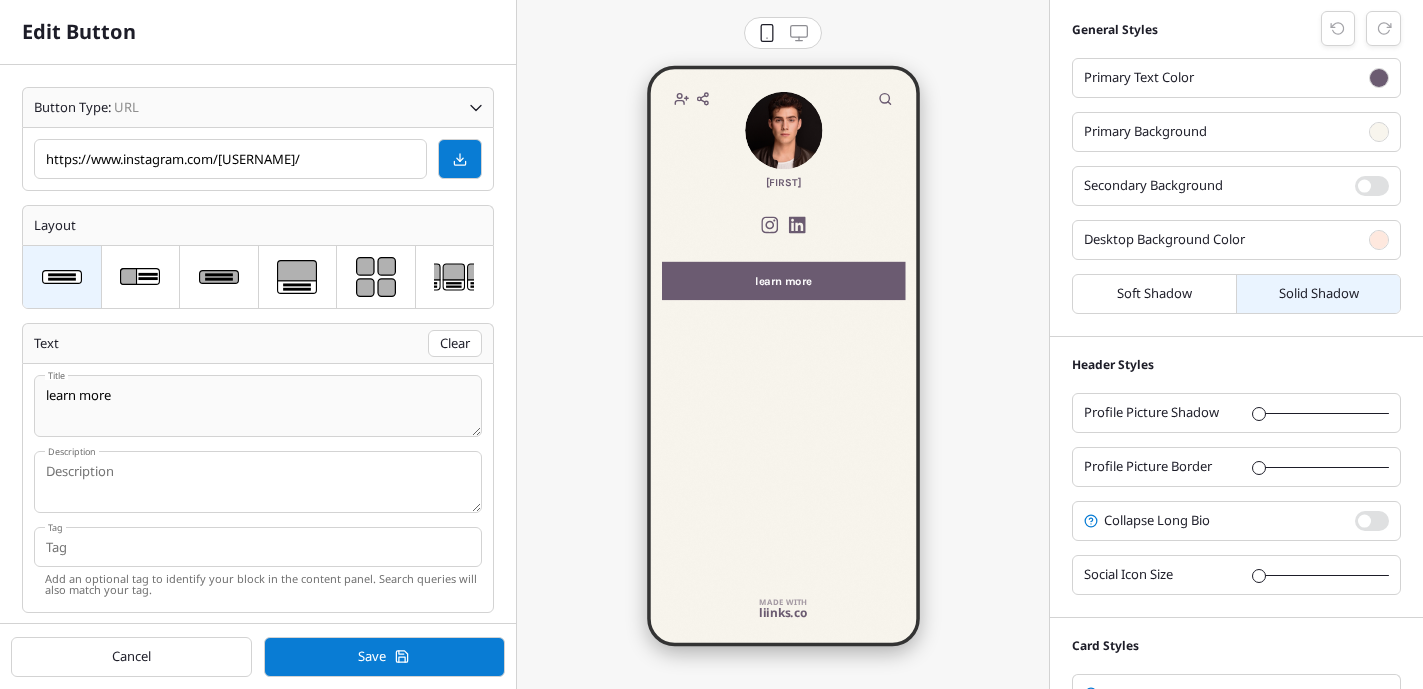 type on "https://www.instagram.com/[USERNAME]/" 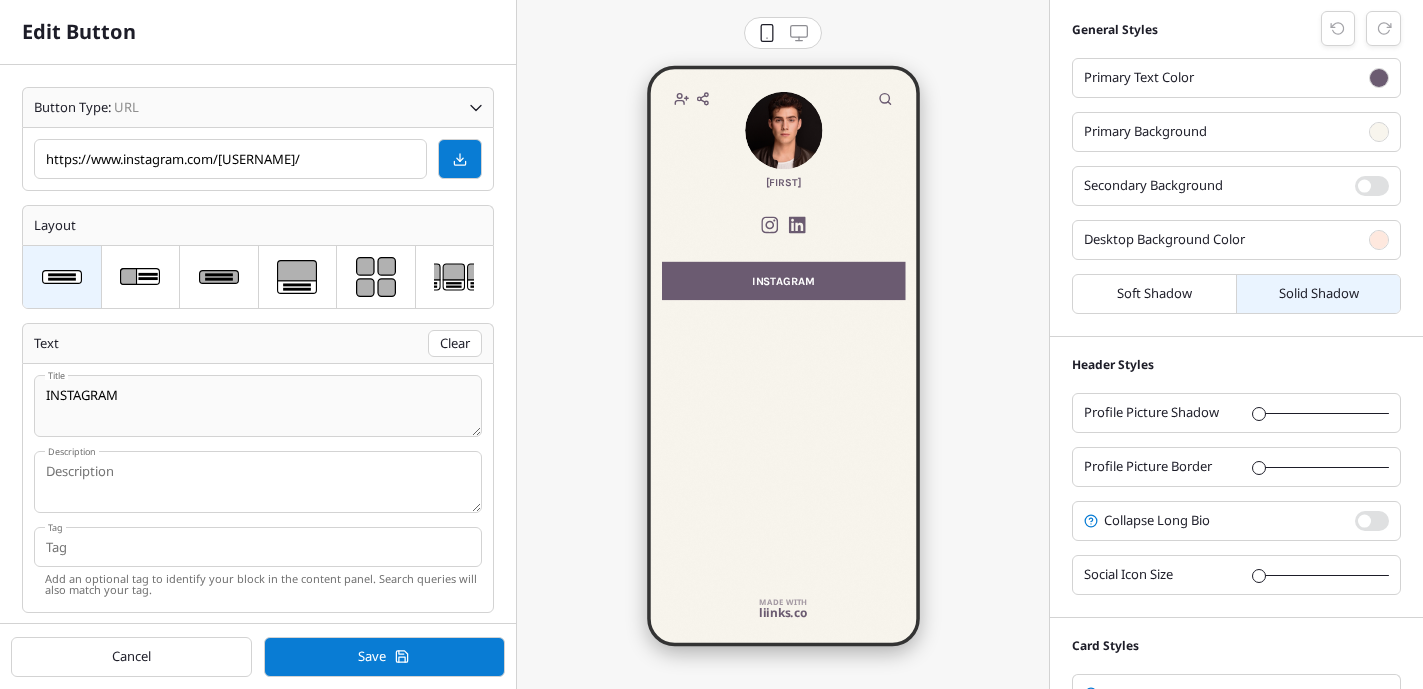click on "INSTAGRAM" at bounding box center [258, 406] 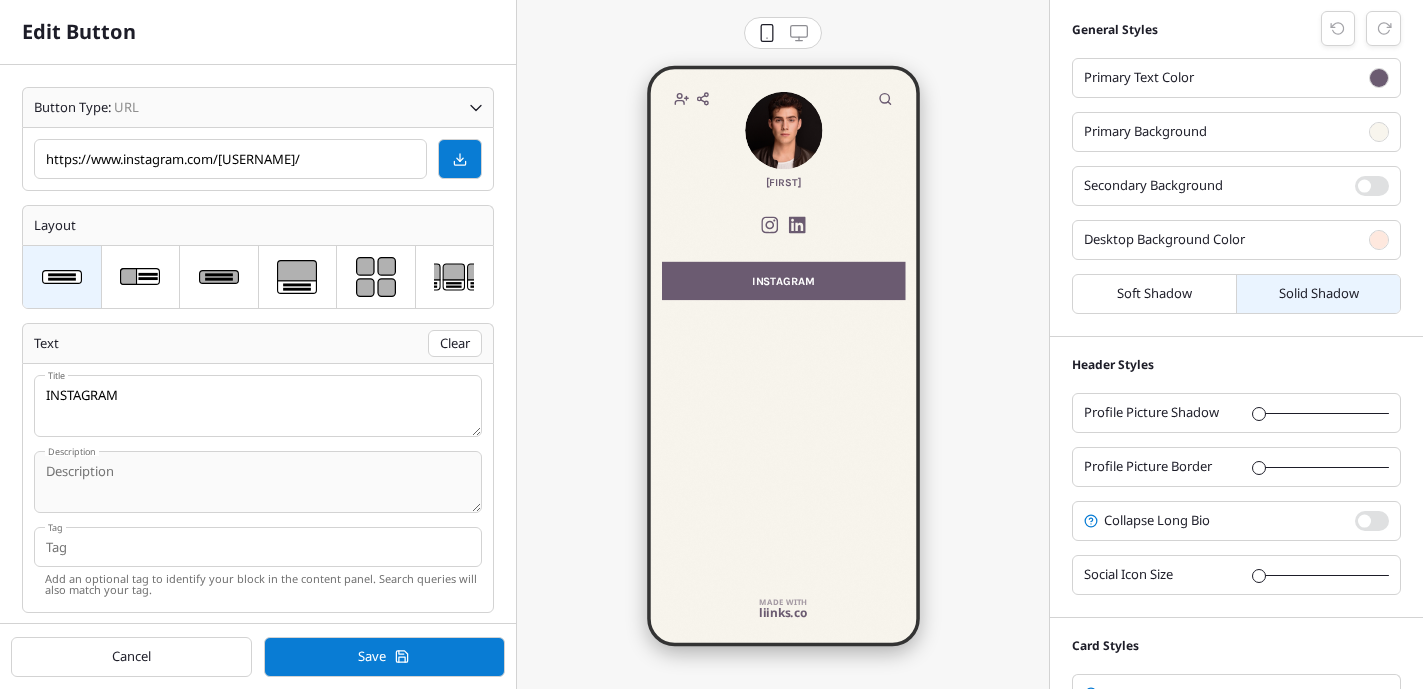 type on "INSTAGRAM" 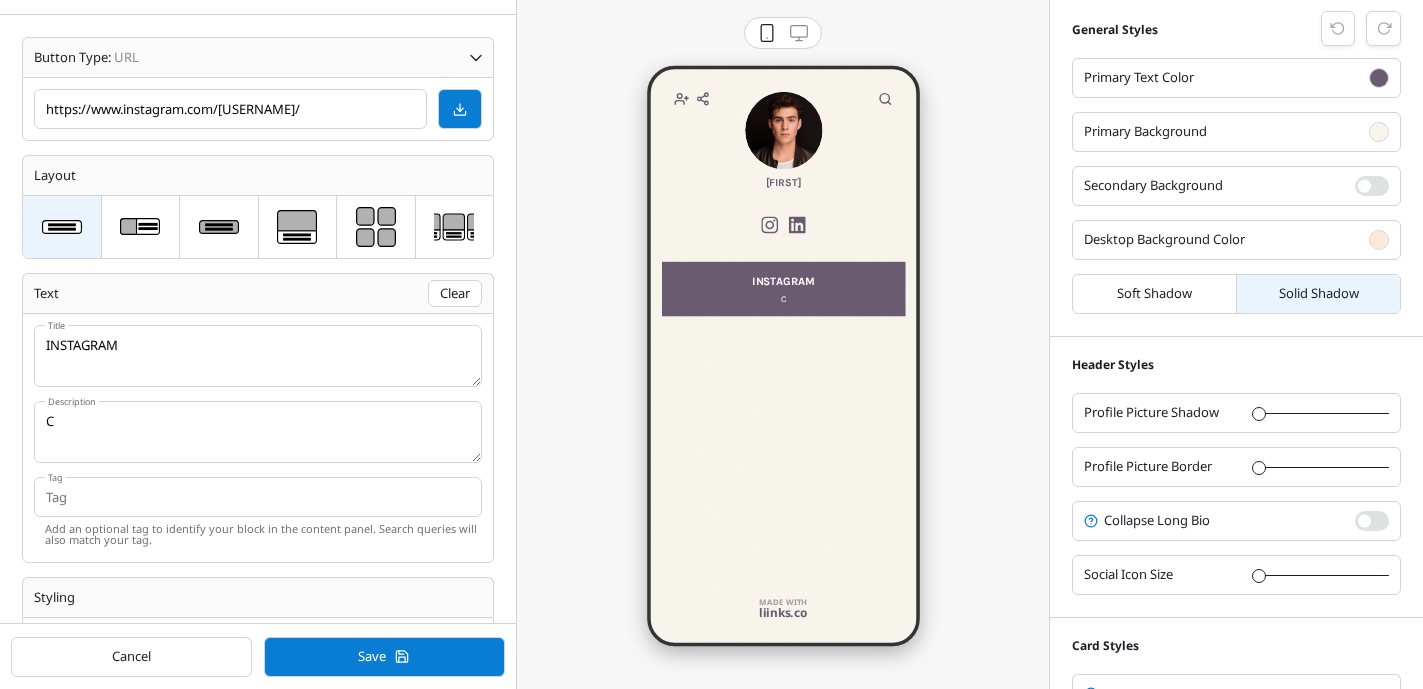 scroll, scrollTop: 1, scrollLeft: 0, axis: vertical 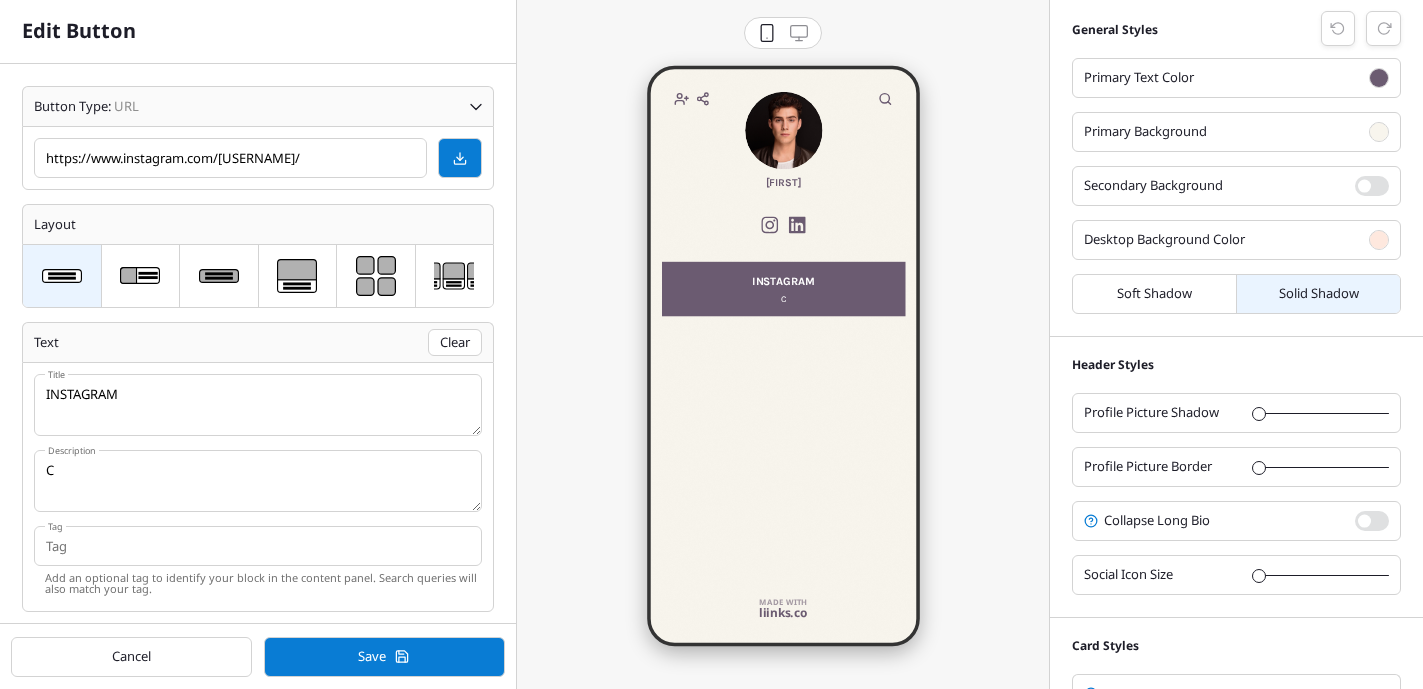 click on "Instagram icon" at bounding box center [769, 224] 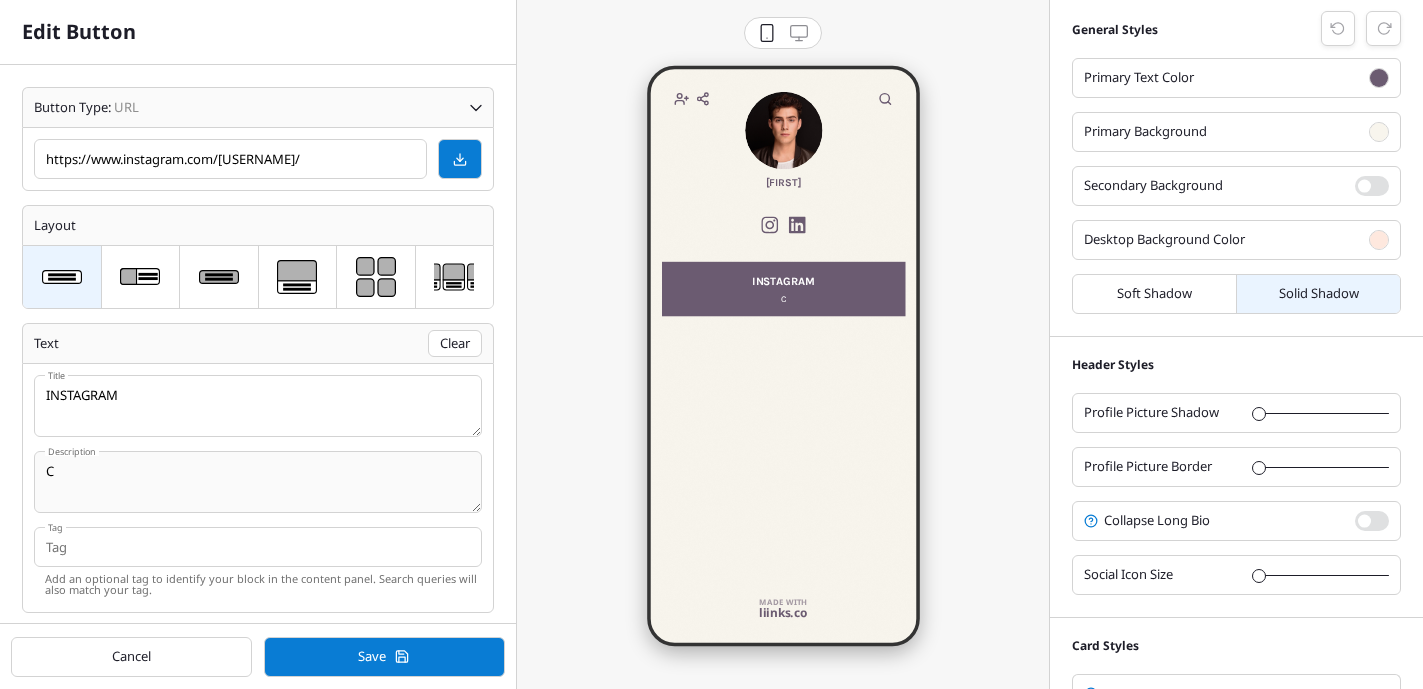 scroll, scrollTop: 0, scrollLeft: 0, axis: both 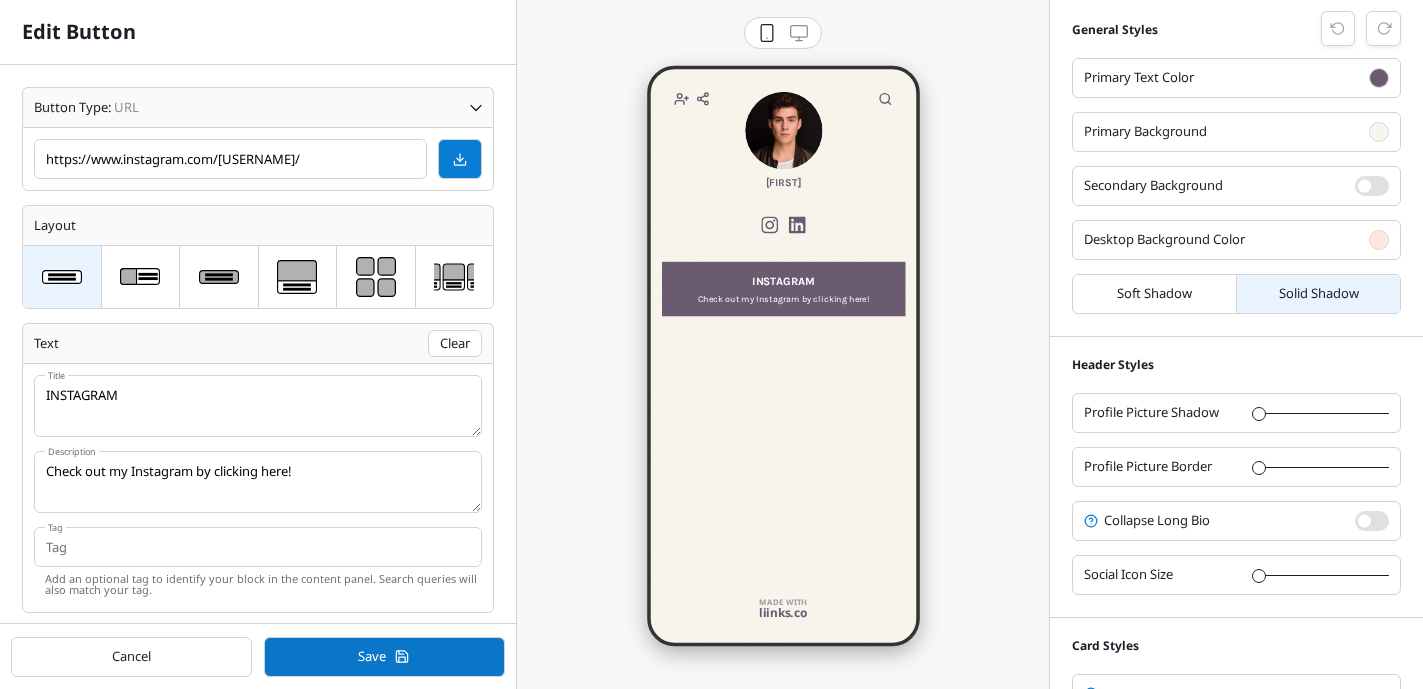 type on "Check out my Instagram by clicking here!" 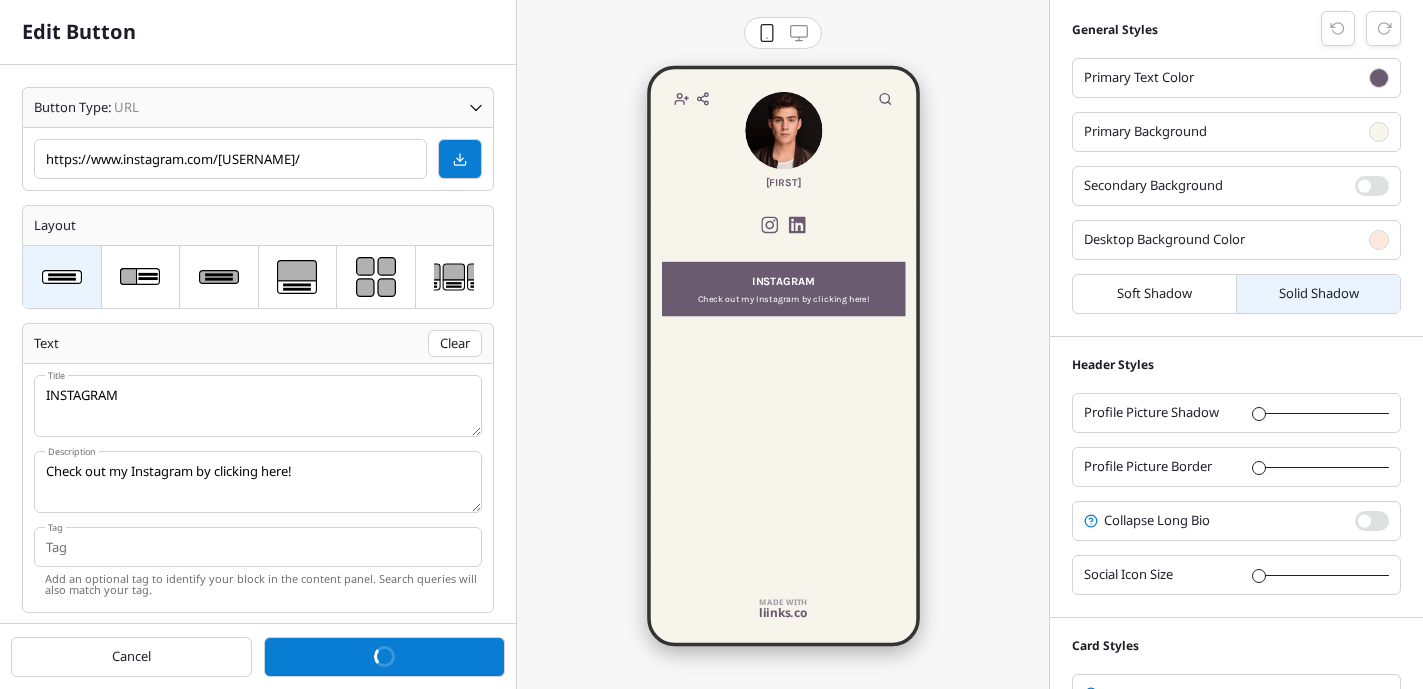 scroll, scrollTop: 536, scrollLeft: 489, axis: both 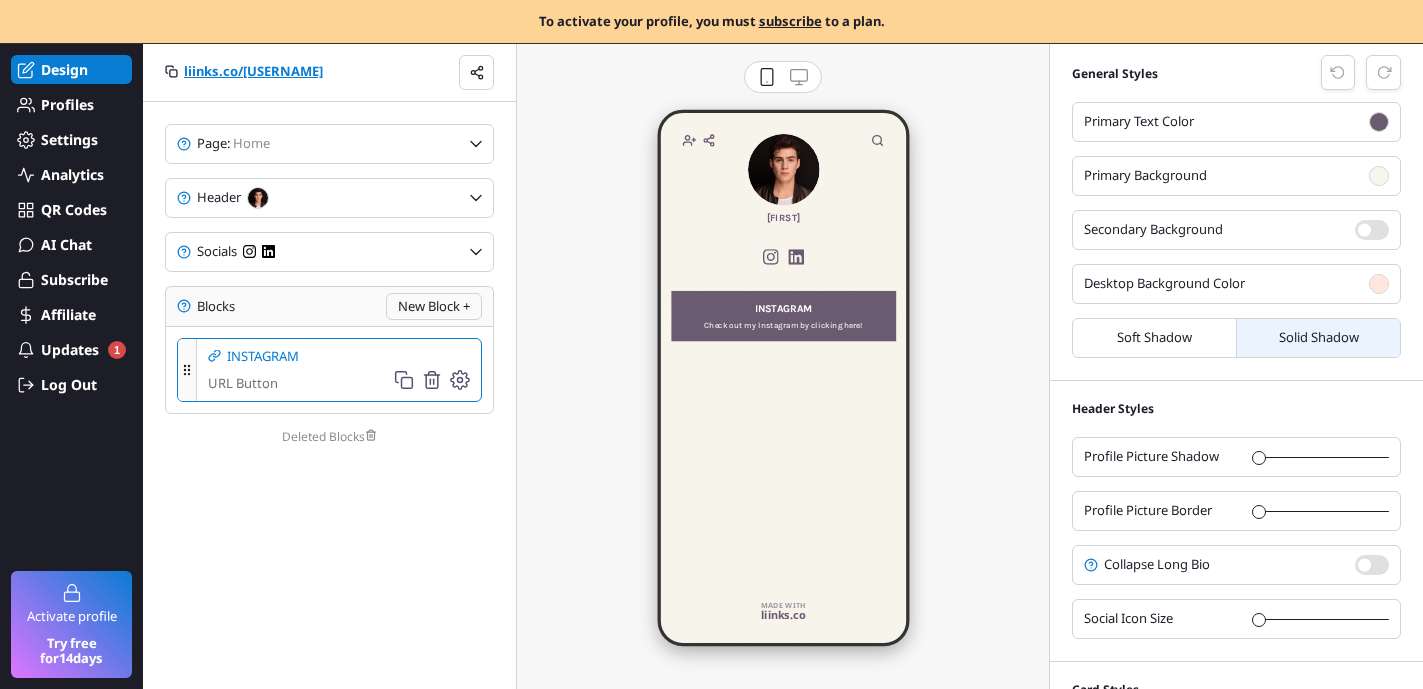 click on "New Block +" at bounding box center (434, 306) 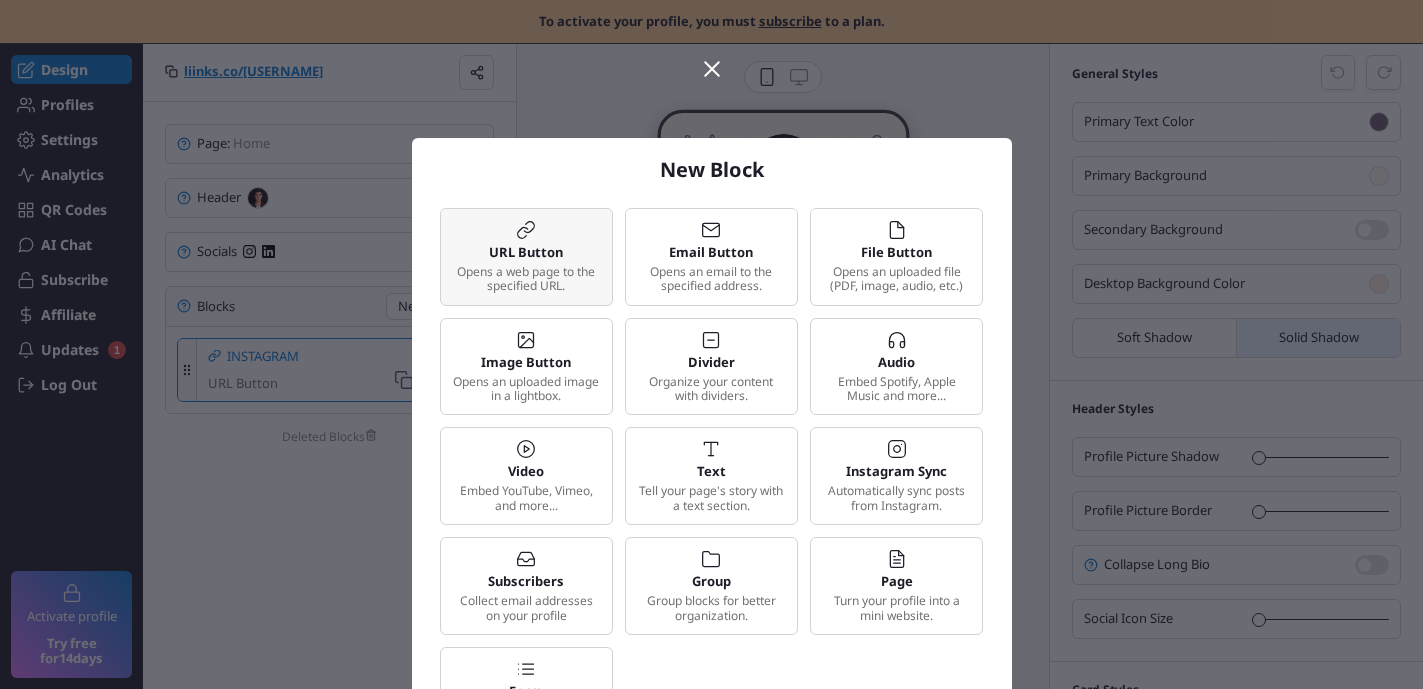 click on "Opens a web page to the specified URL." at bounding box center [526, 279] 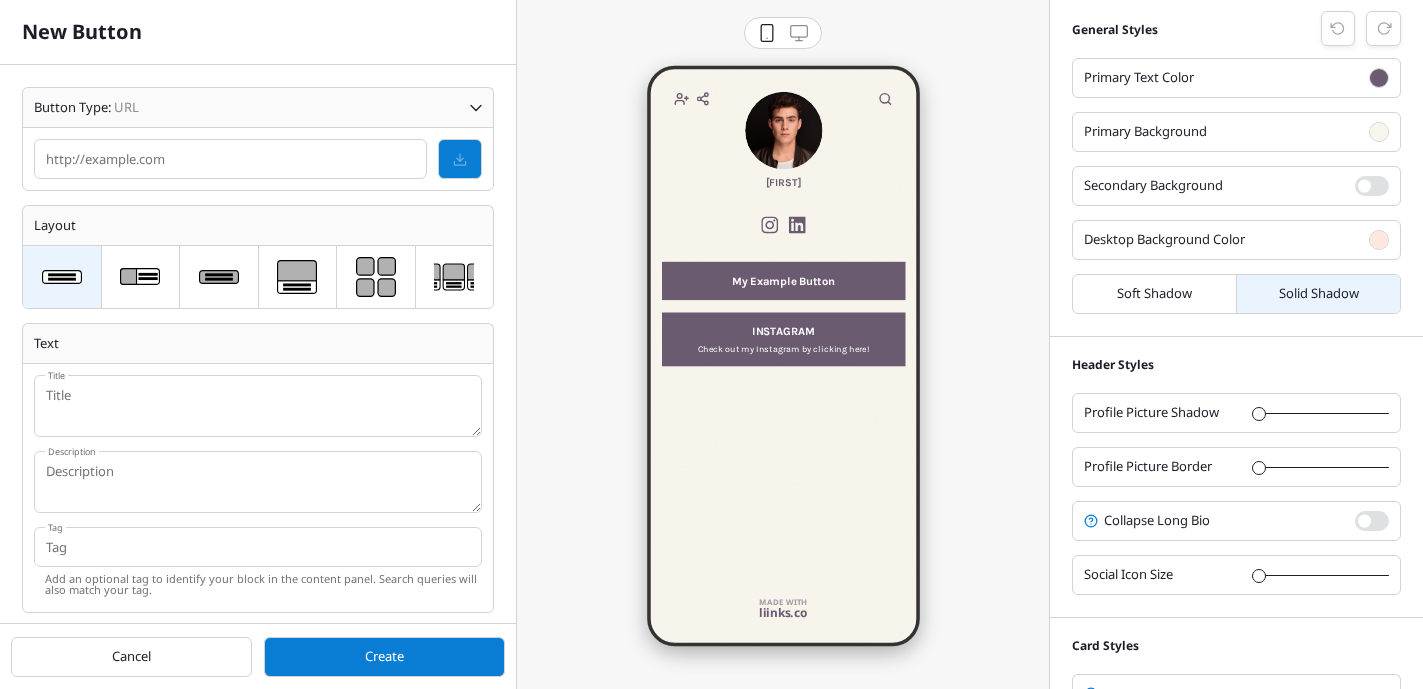 scroll, scrollTop: 10, scrollLeft: 10, axis: both 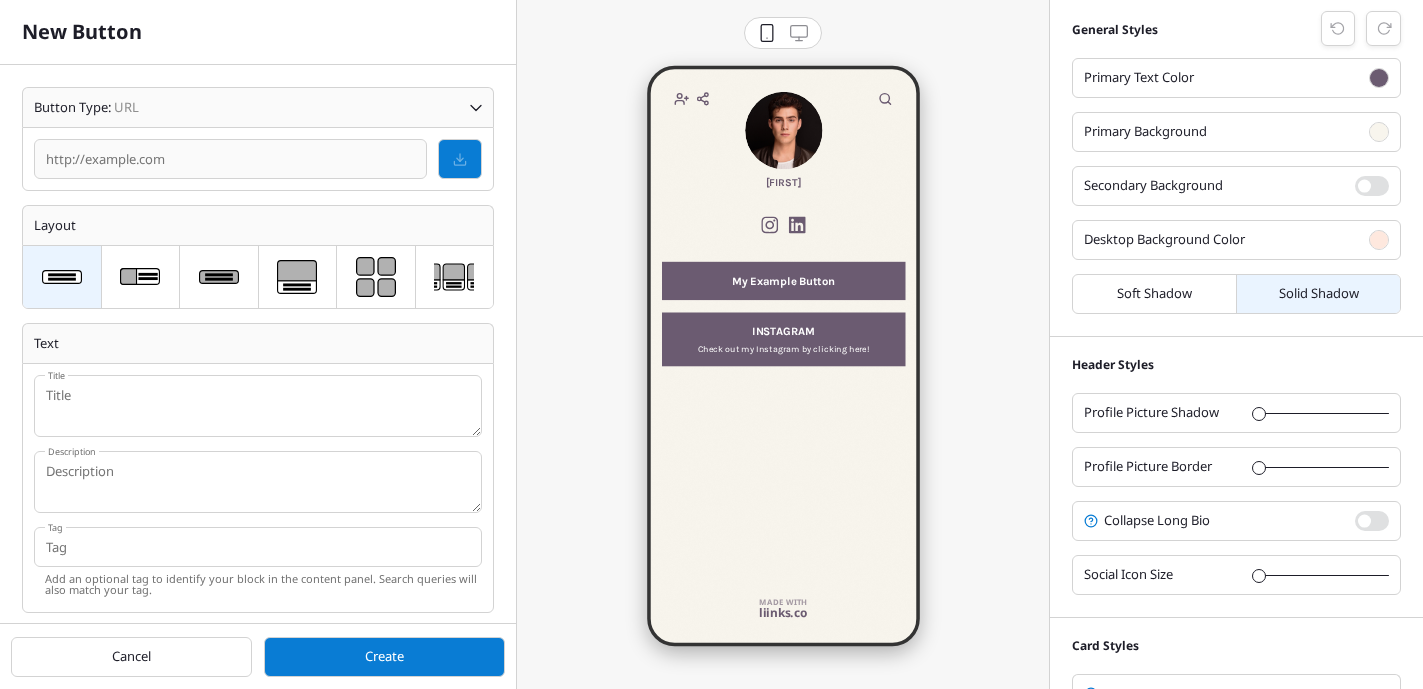click at bounding box center [230, 159] 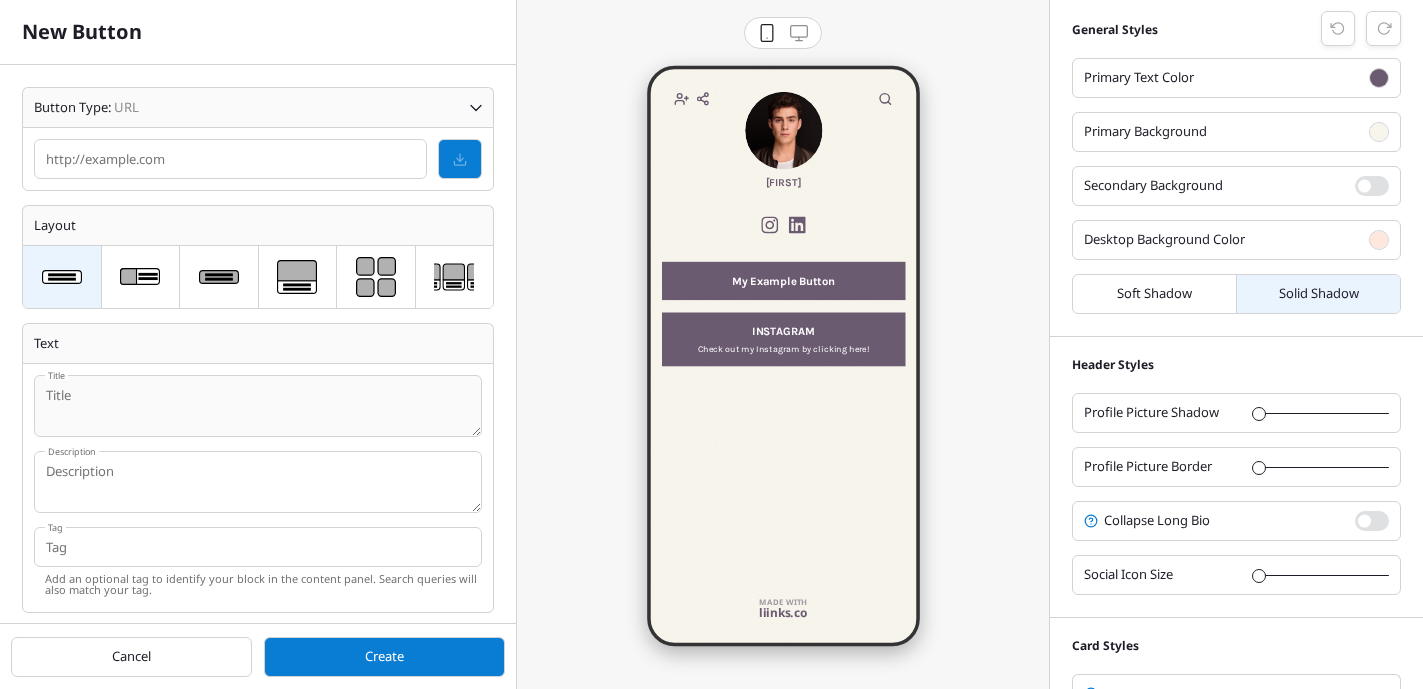 click at bounding box center [258, 406] 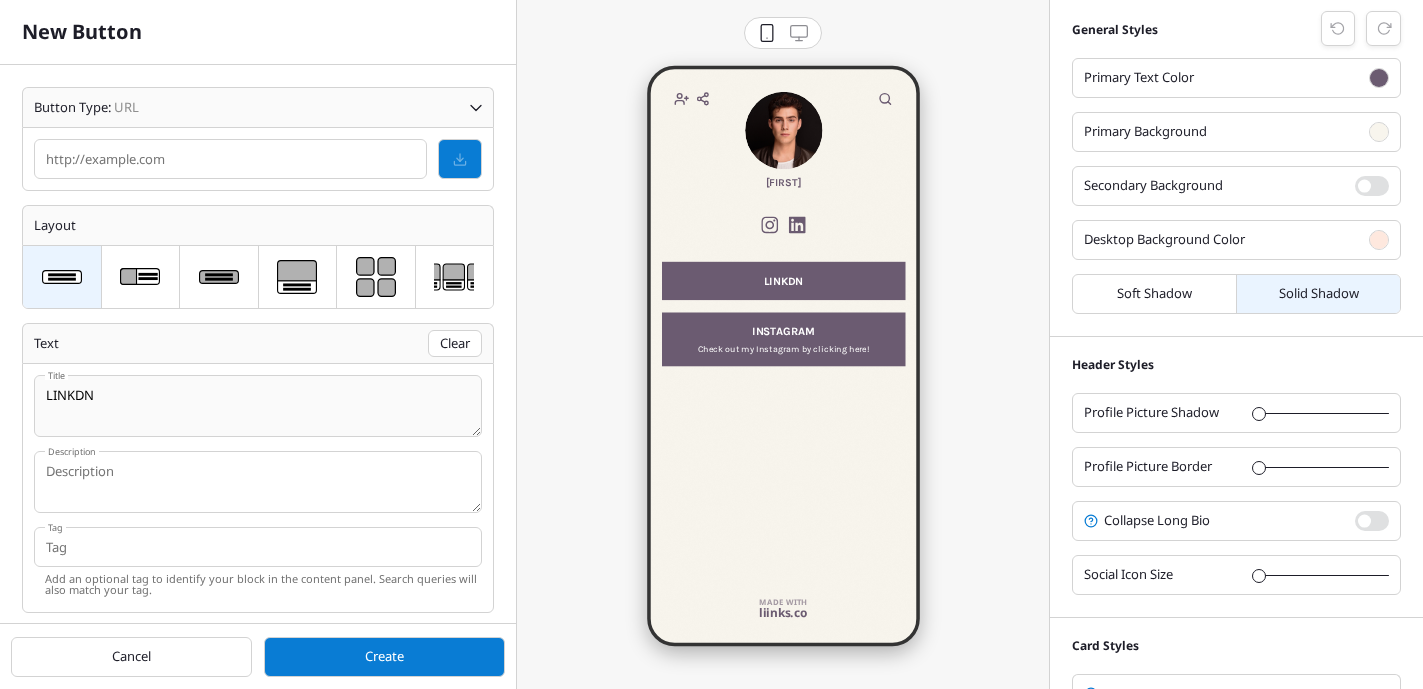 paste on "linkedin" 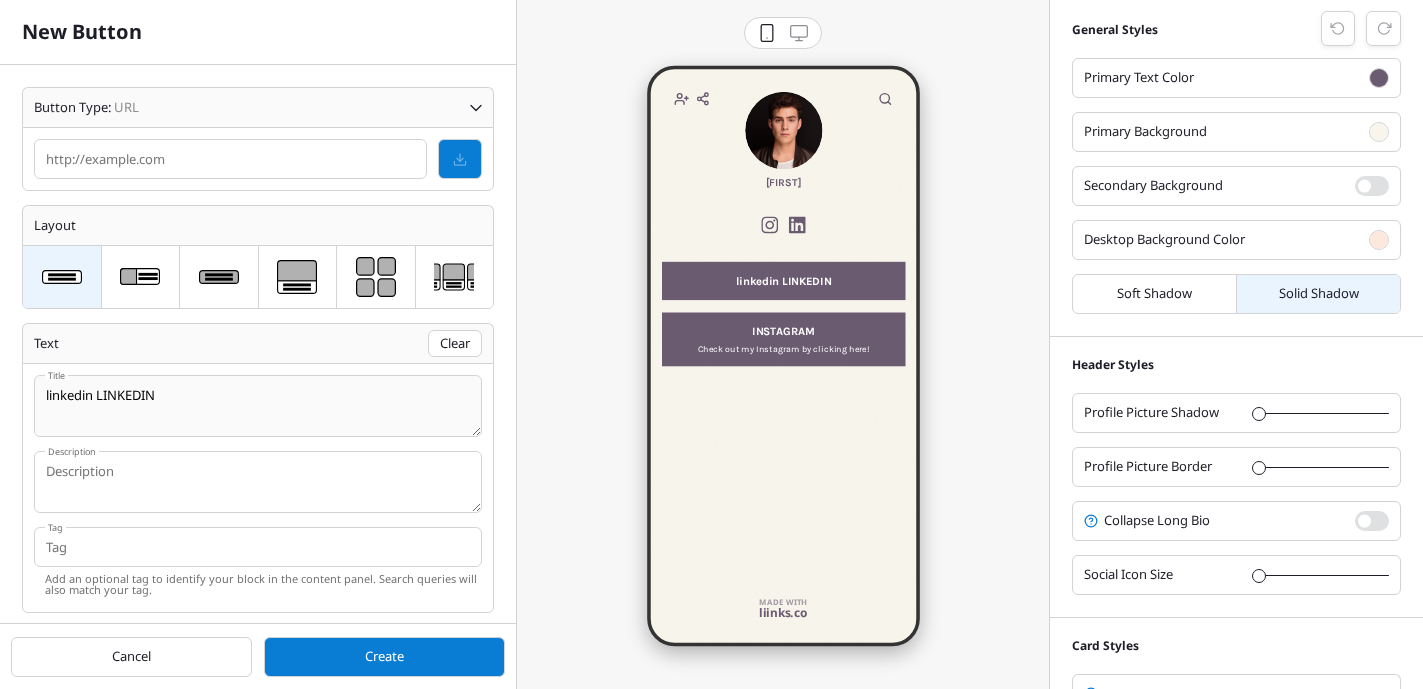 click on "linkedin LINKEDIN" at bounding box center (258, 406) 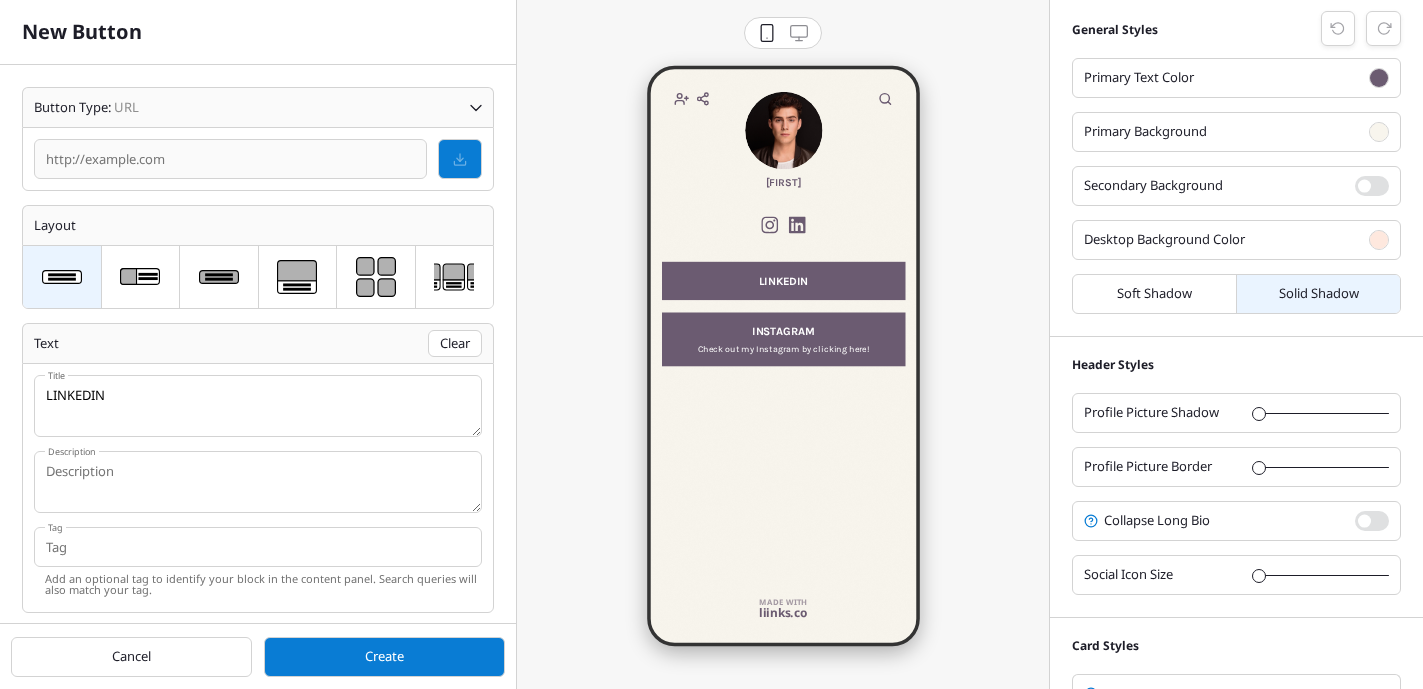 type on "LINKEDIN" 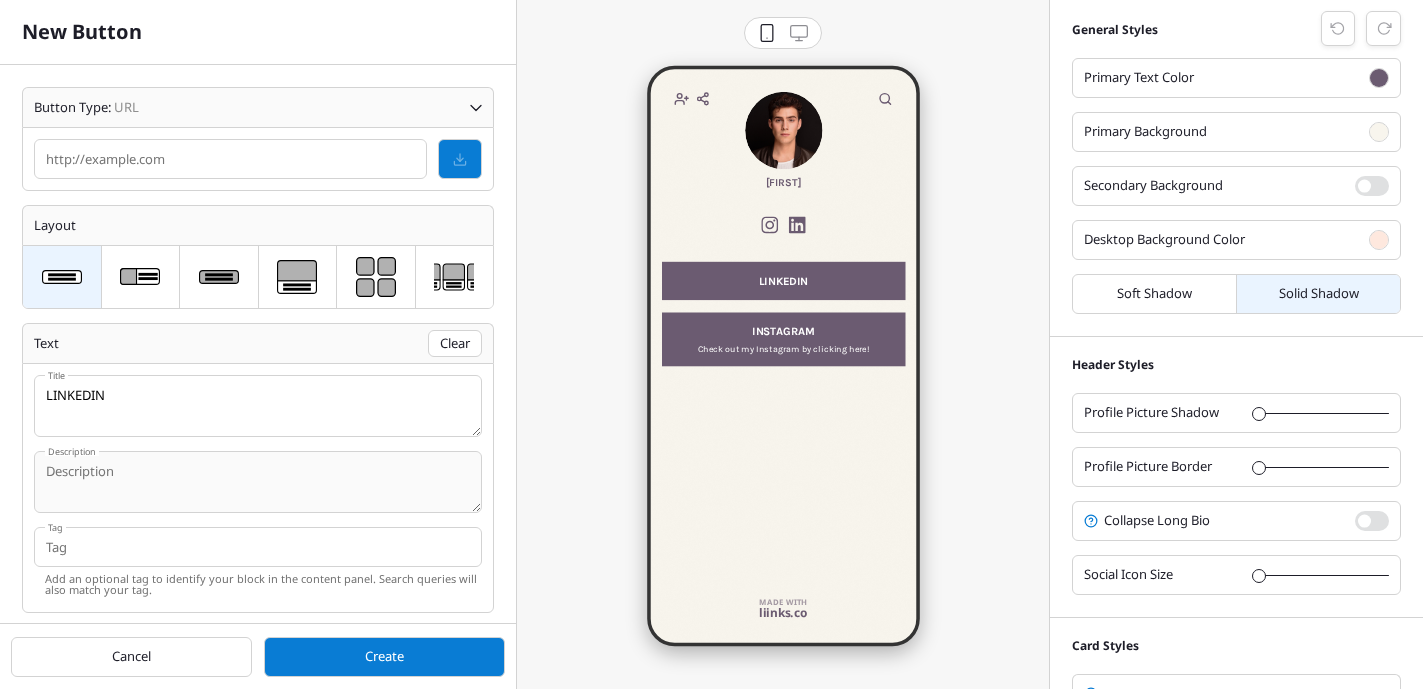 click at bounding box center (258, 406) 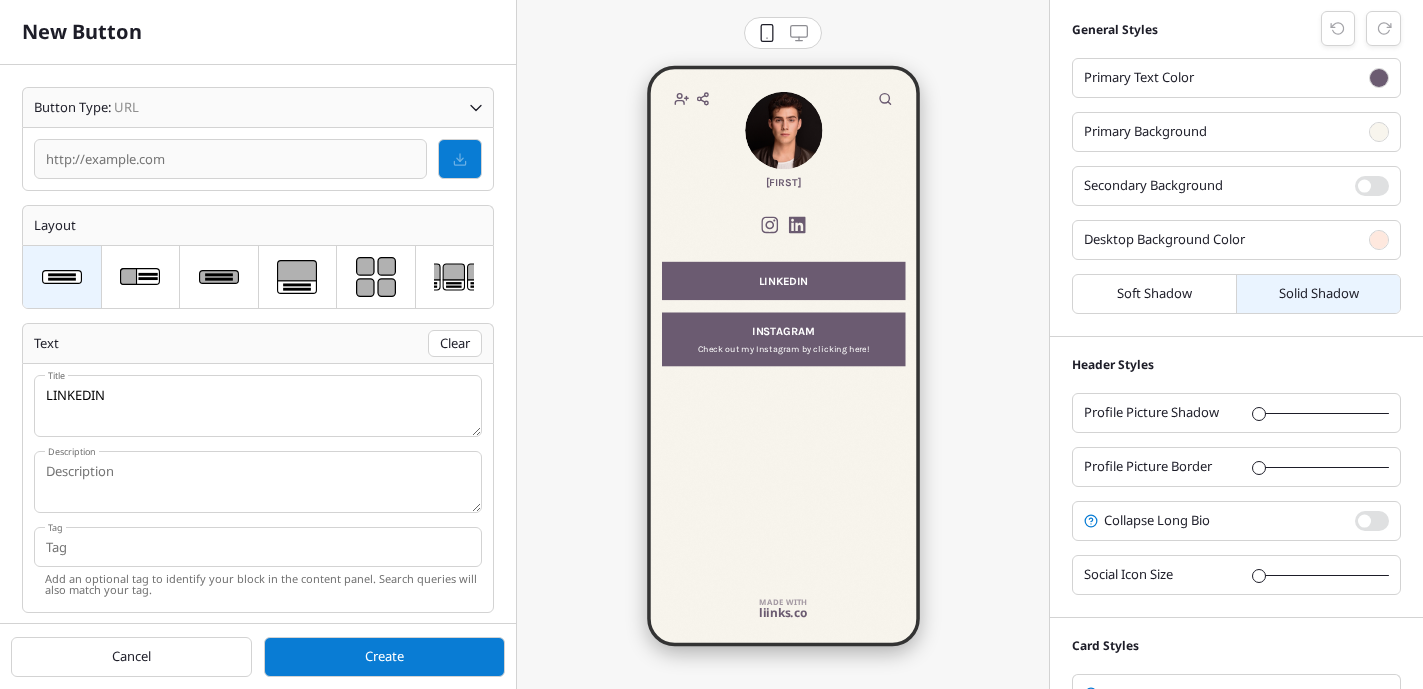 click at bounding box center (230, 159) 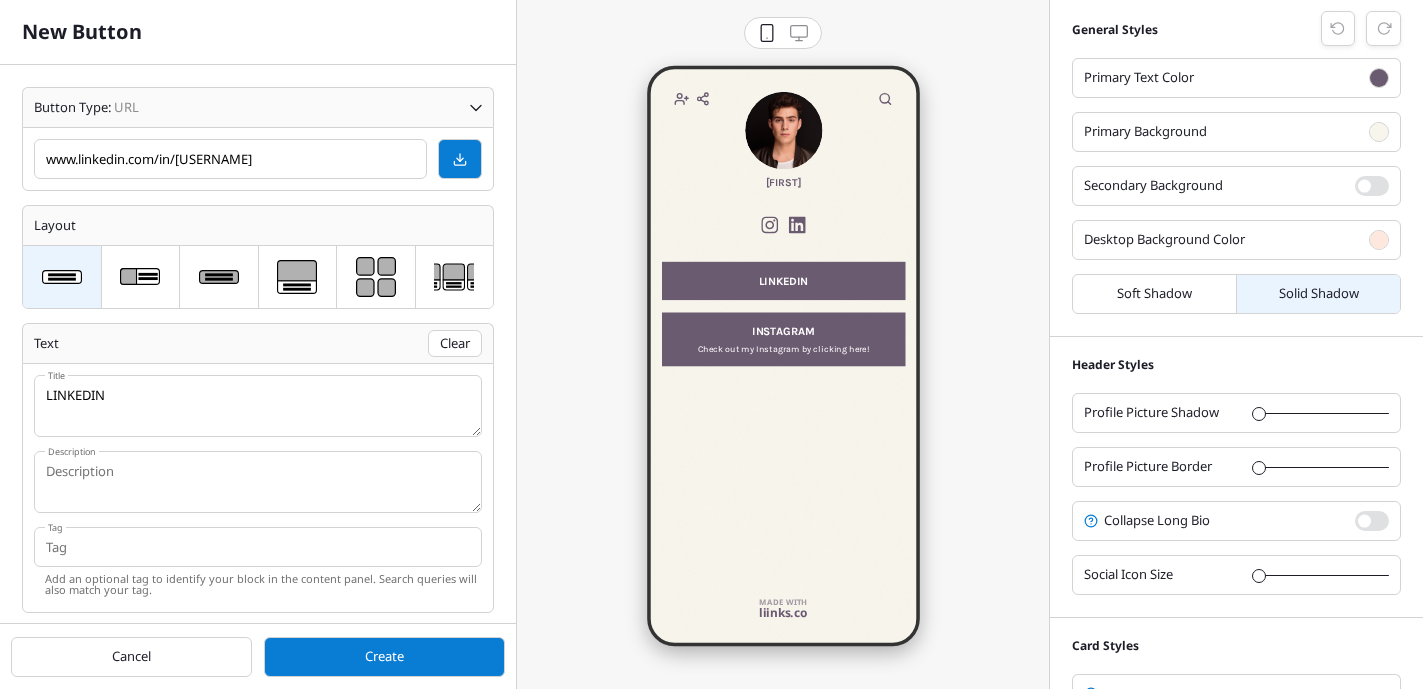 type on "www.linkedin.com/in/[USERNAME]" 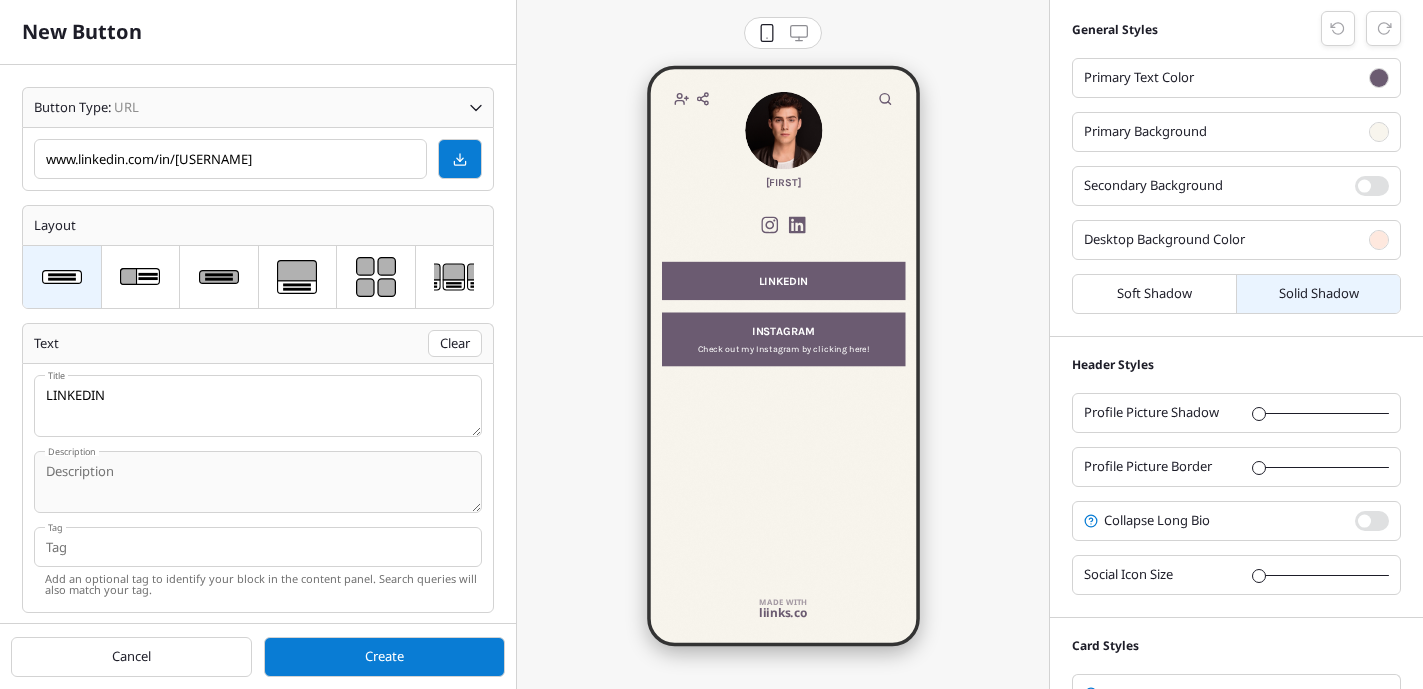 click at bounding box center (258, 406) 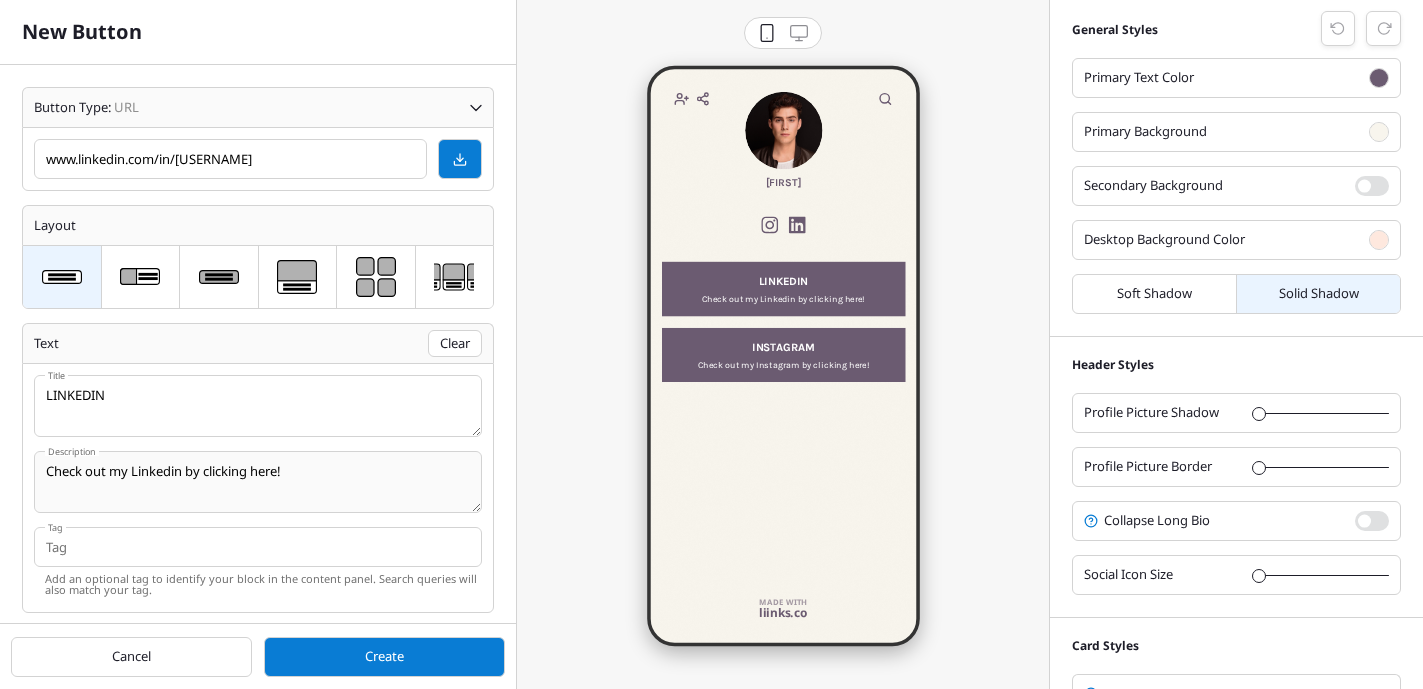 drag, startPoint x: 326, startPoint y: 467, endPoint x: 187, endPoint y: 468, distance: 139.0036 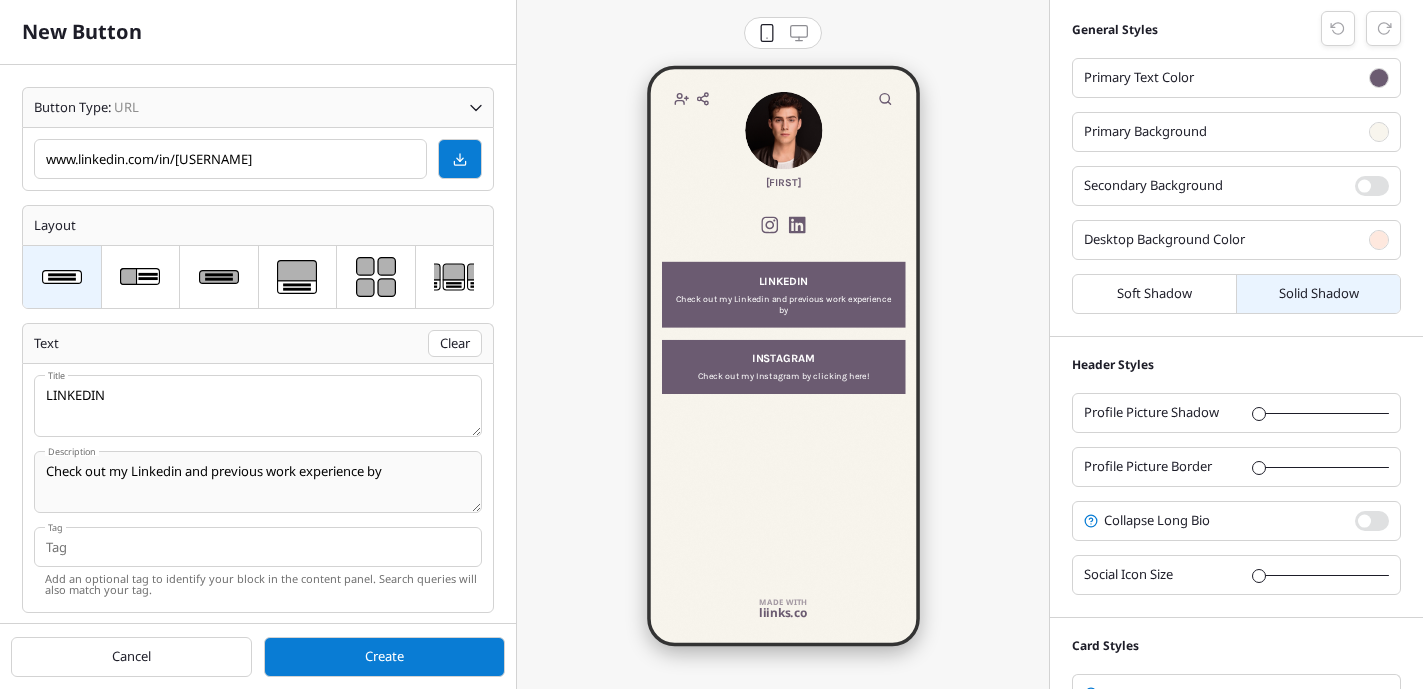 drag, startPoint x: 213, startPoint y: 473, endPoint x: 132, endPoint y: 474, distance: 81.00617 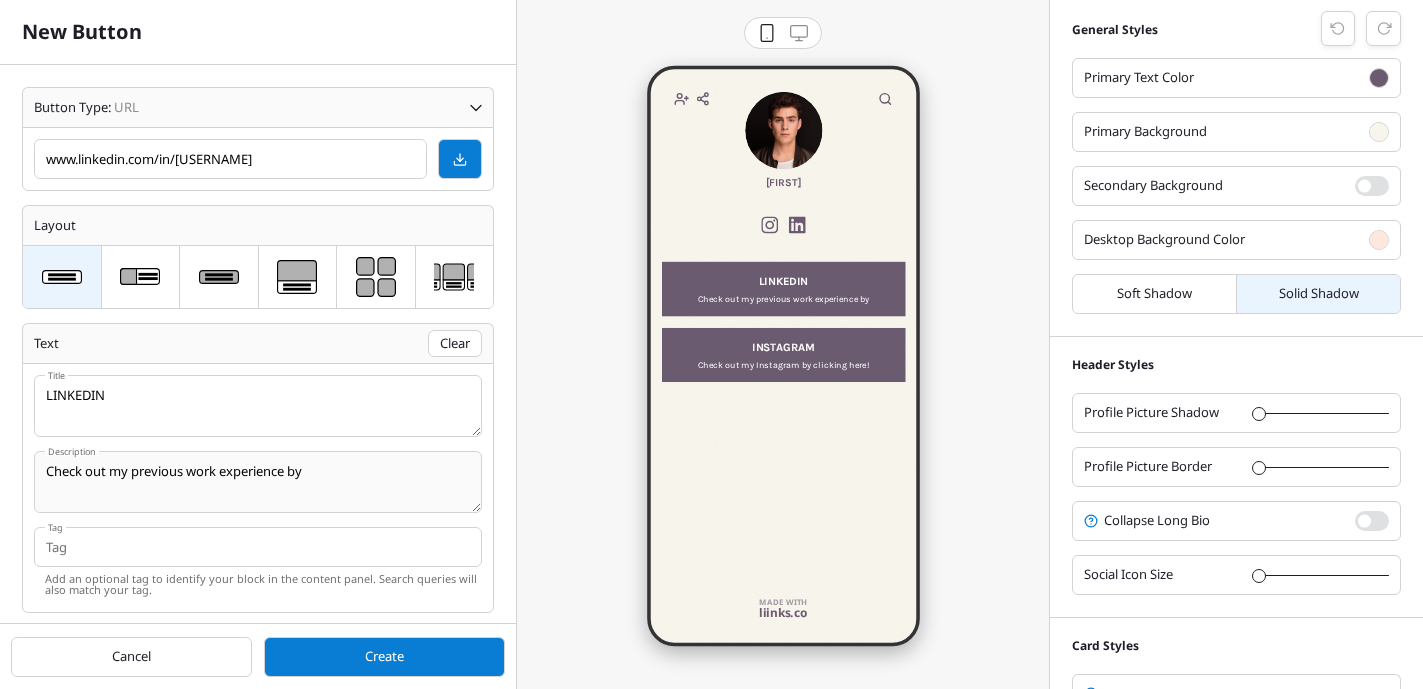 click on "Check out my previous work experience by" at bounding box center [258, 406] 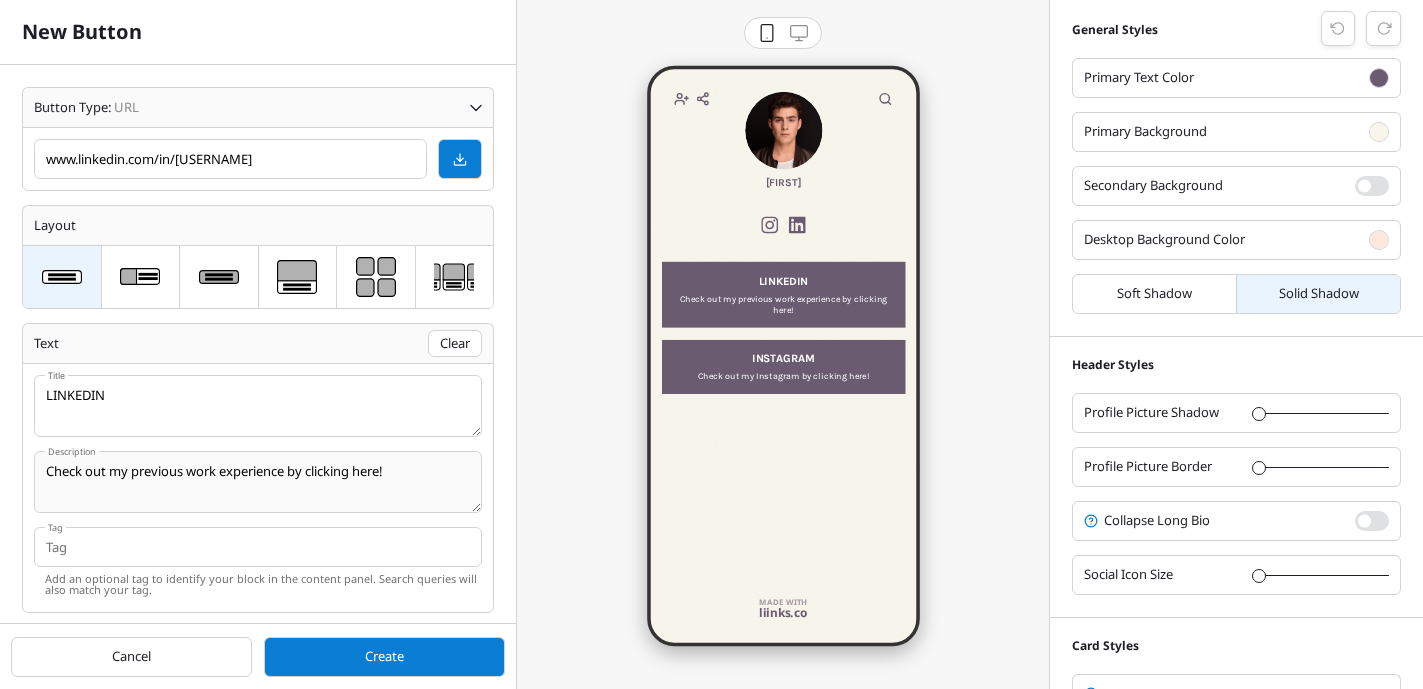 scroll, scrollTop: 23, scrollLeft: 0, axis: vertical 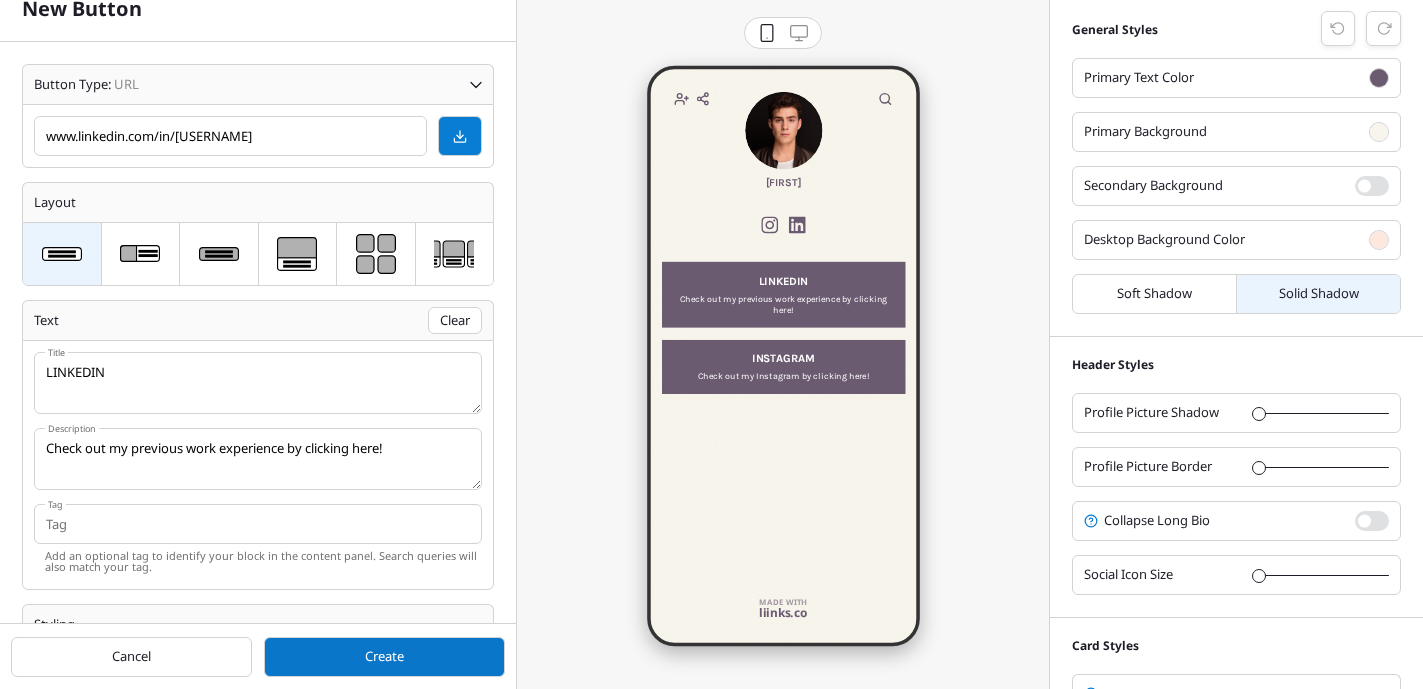 type on "Check out my previous work experience by clicking here!" 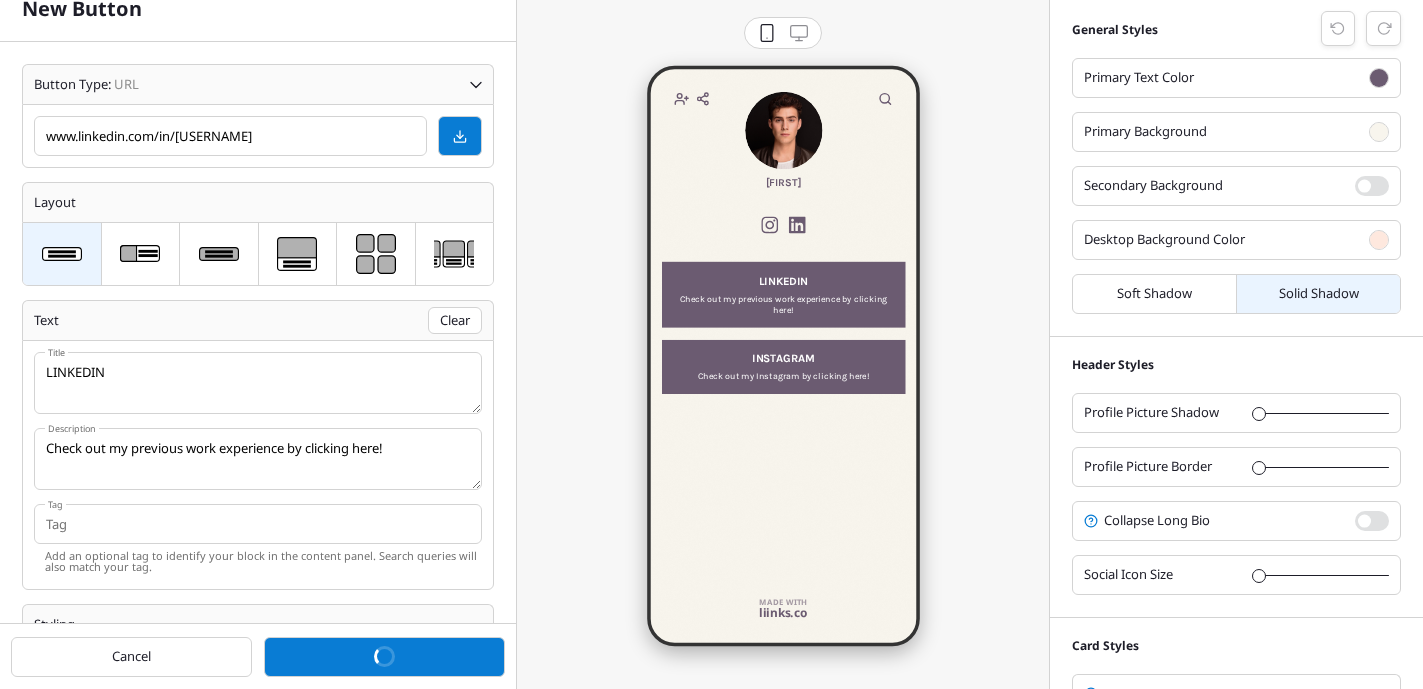 scroll, scrollTop: 536, scrollLeft: 489, axis: both 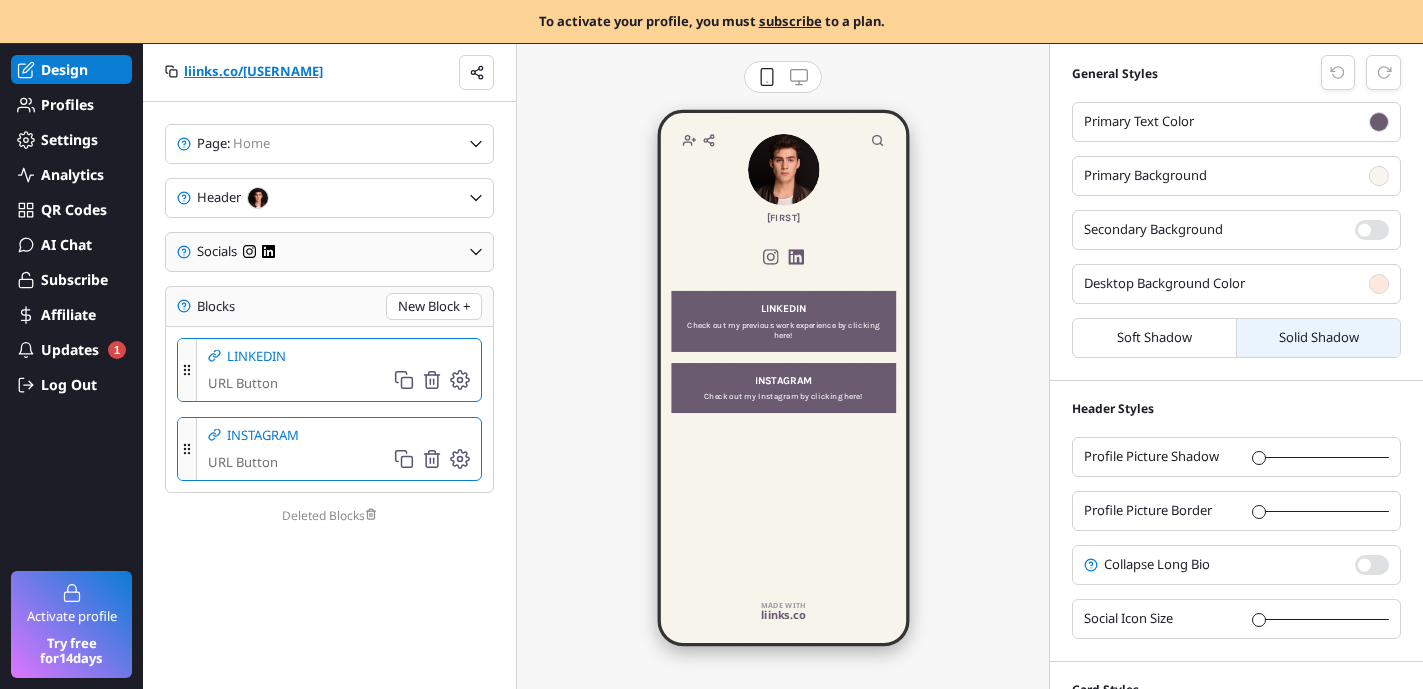 click on "Socials Instagram icon LinkedIn icon" at bounding box center [329, 198] 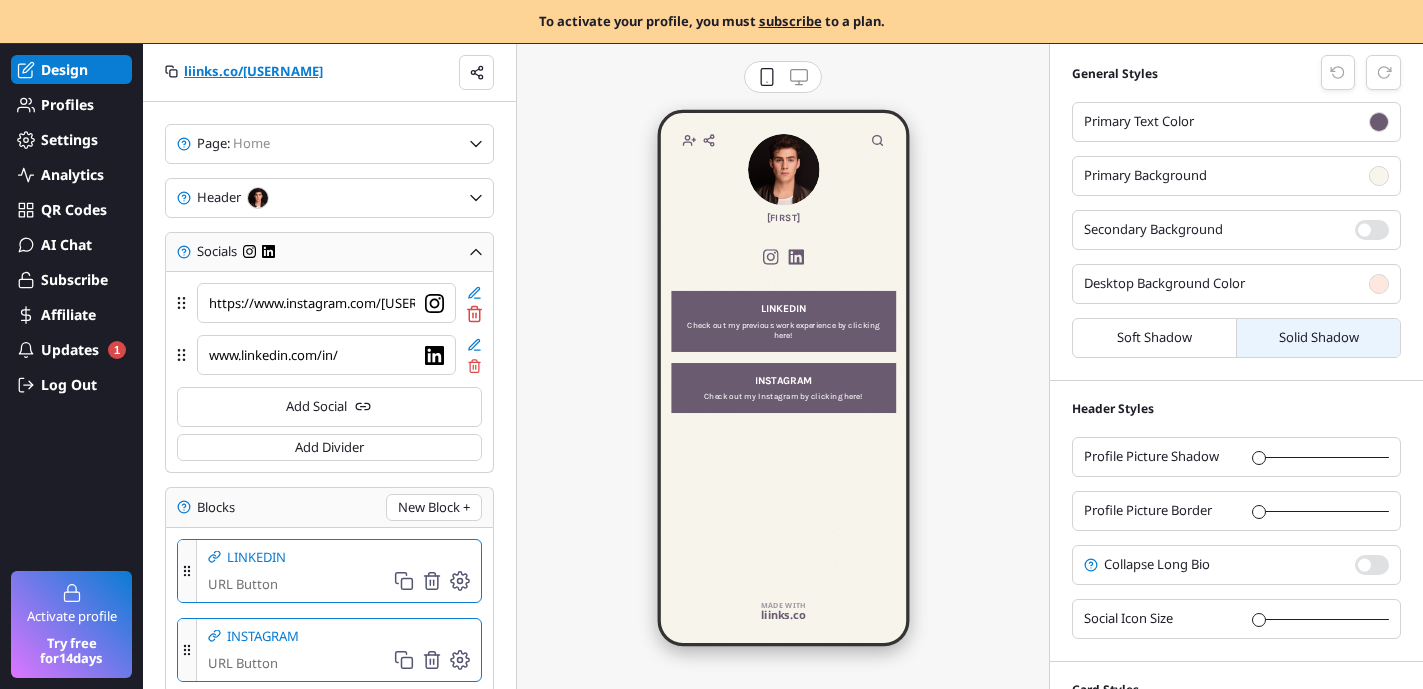 click at bounding box center [475, 314] 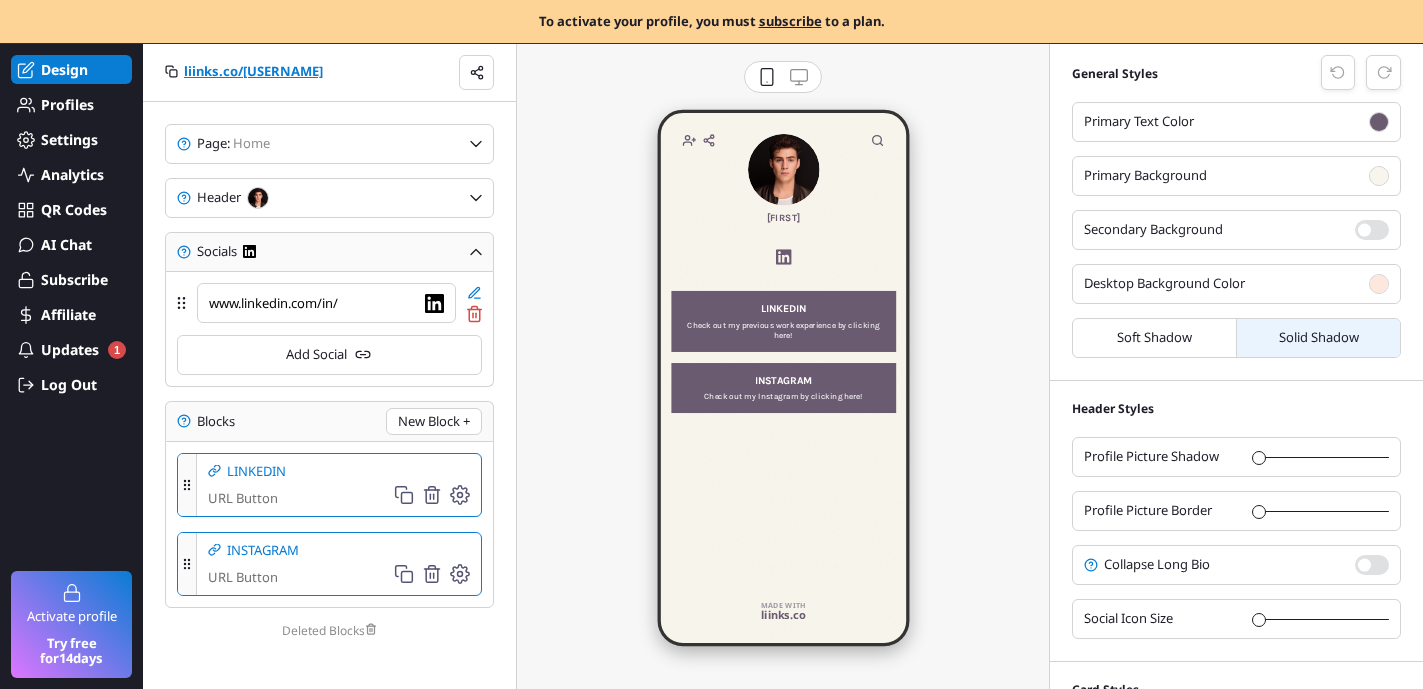 click at bounding box center (475, 314) 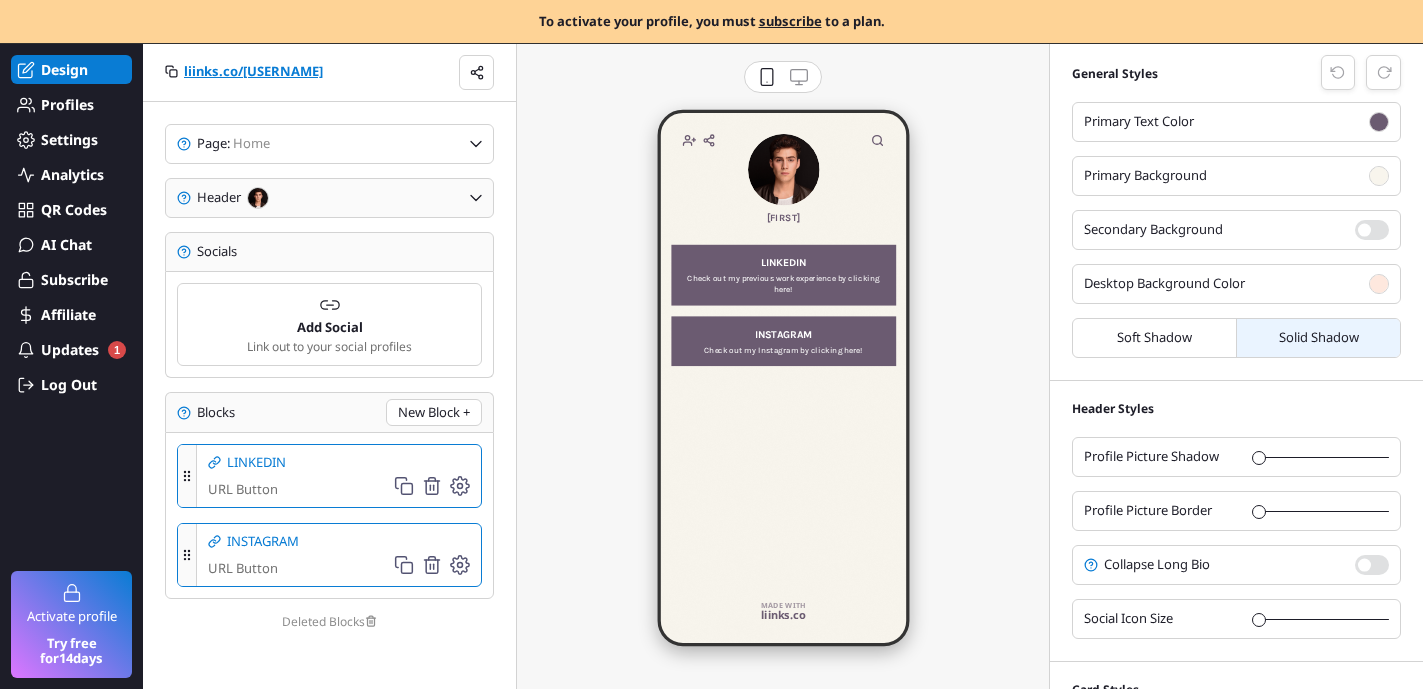click on "Header" at bounding box center [329, 198] 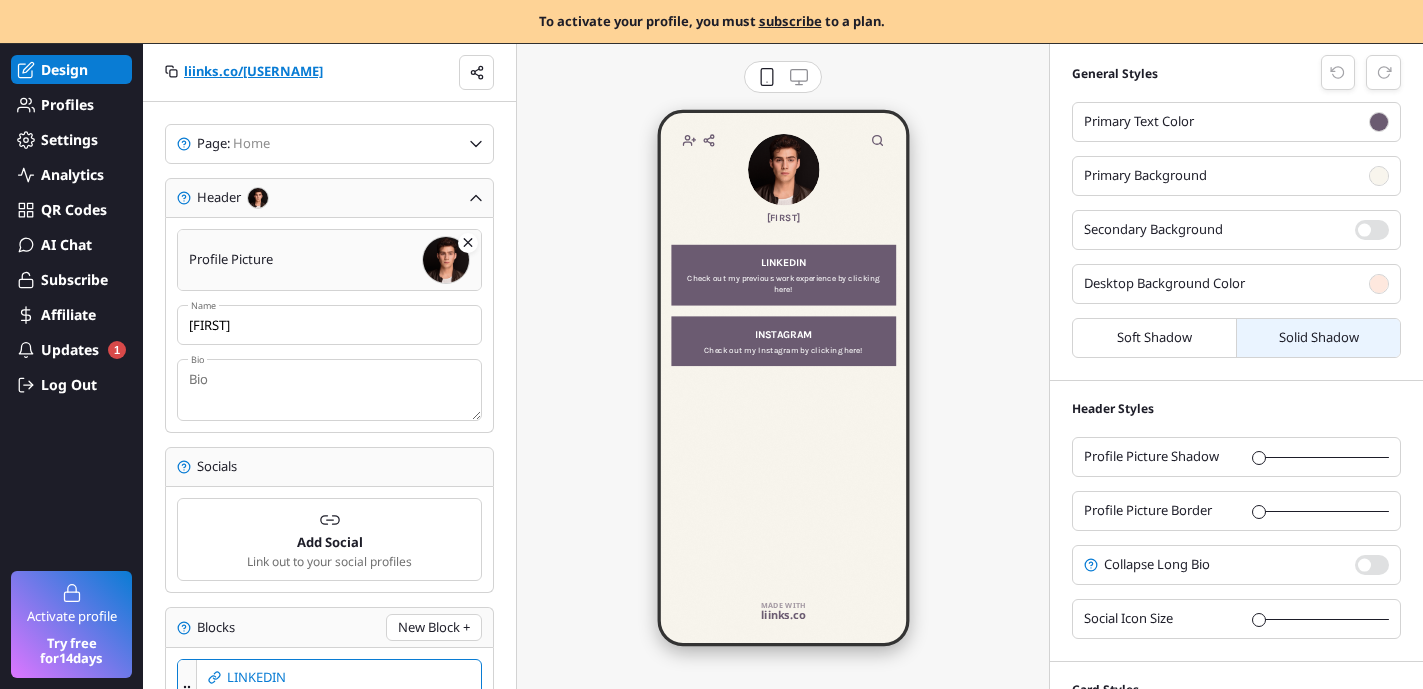 scroll, scrollTop: 10, scrollLeft: 10, axis: both 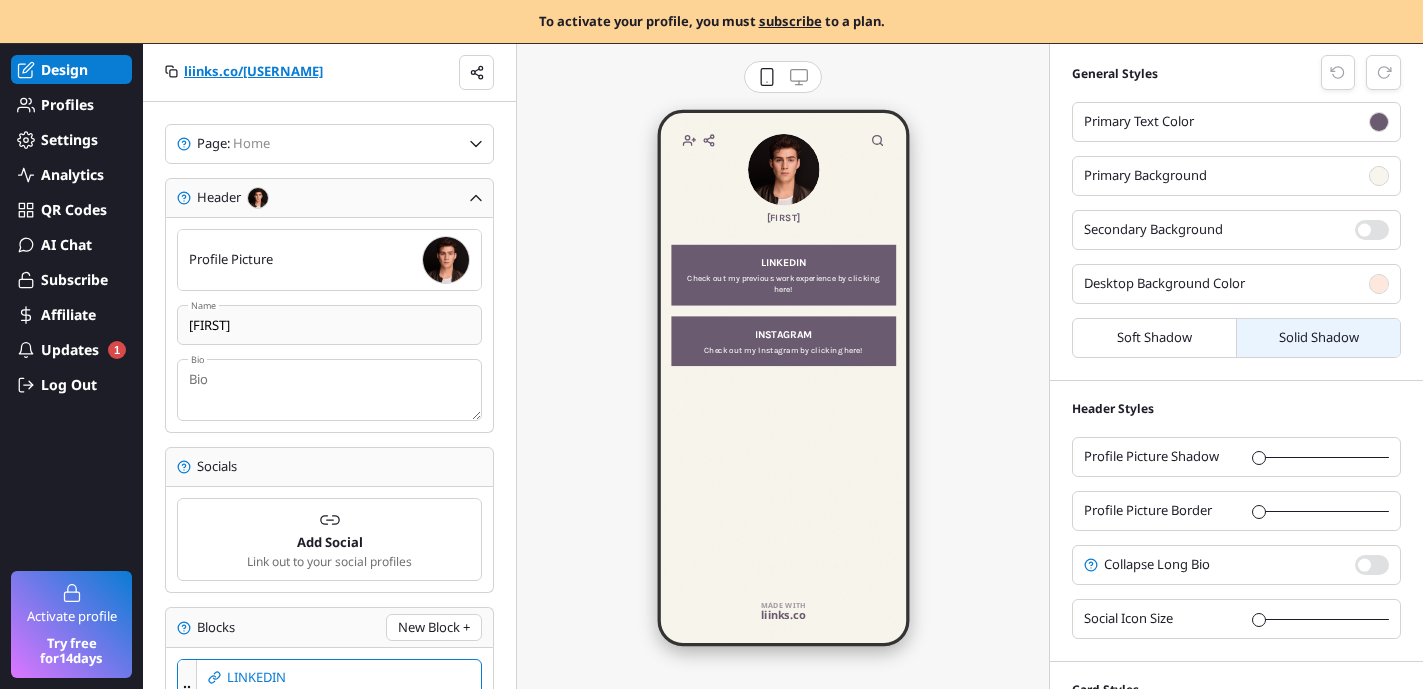 click on "[FIRST]" at bounding box center (329, 325) 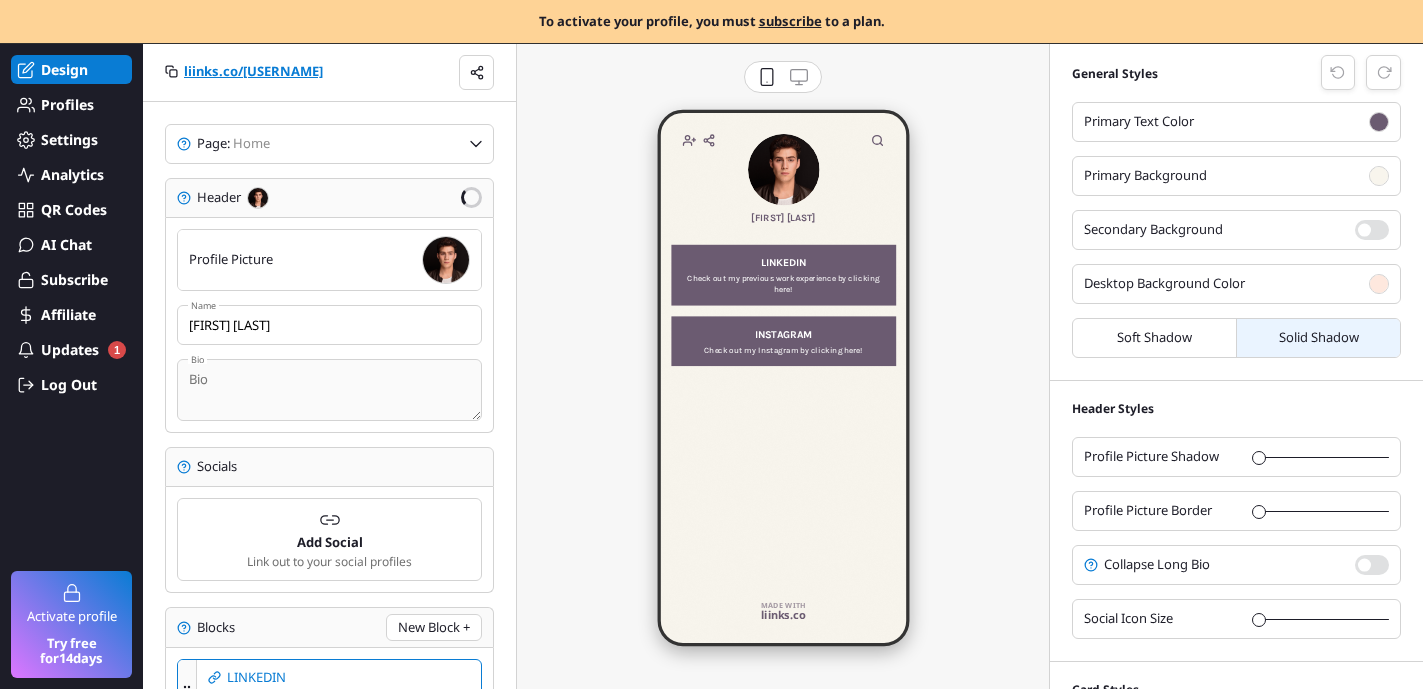 type on "[FIRST] [LAST]" 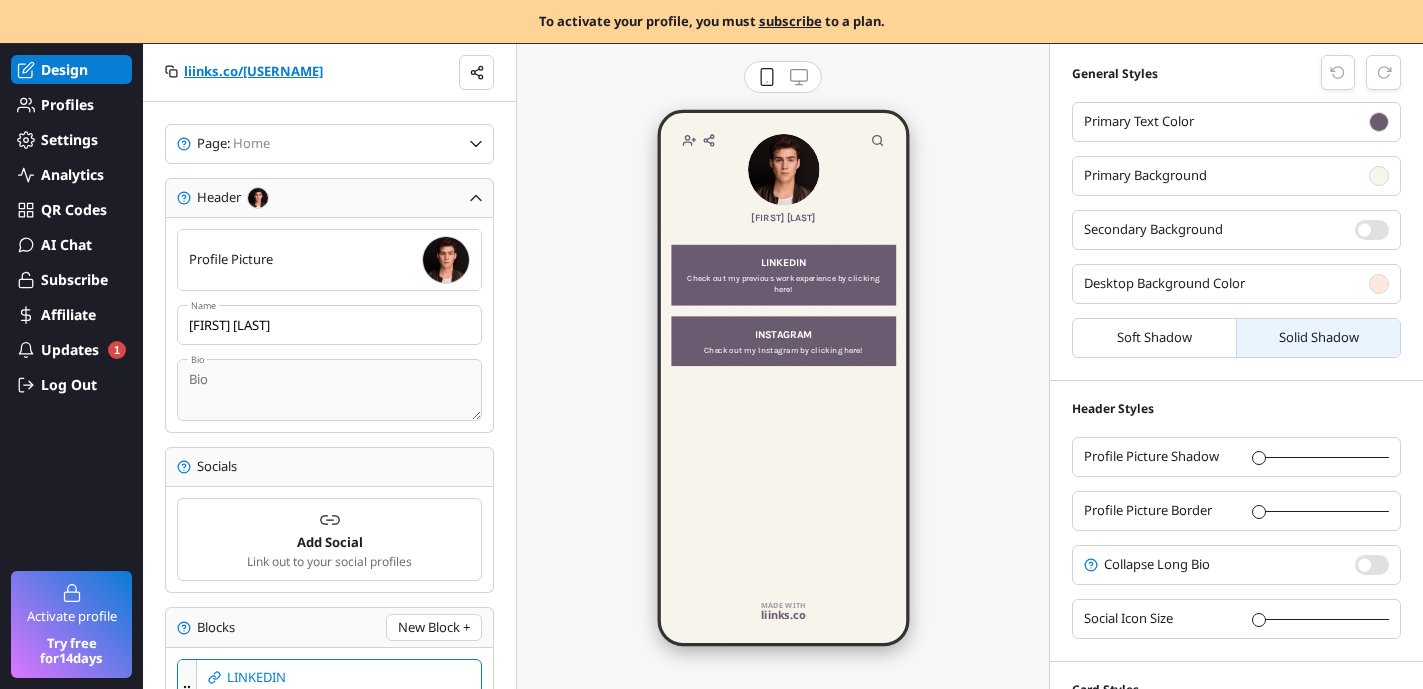 click at bounding box center (329, 390) 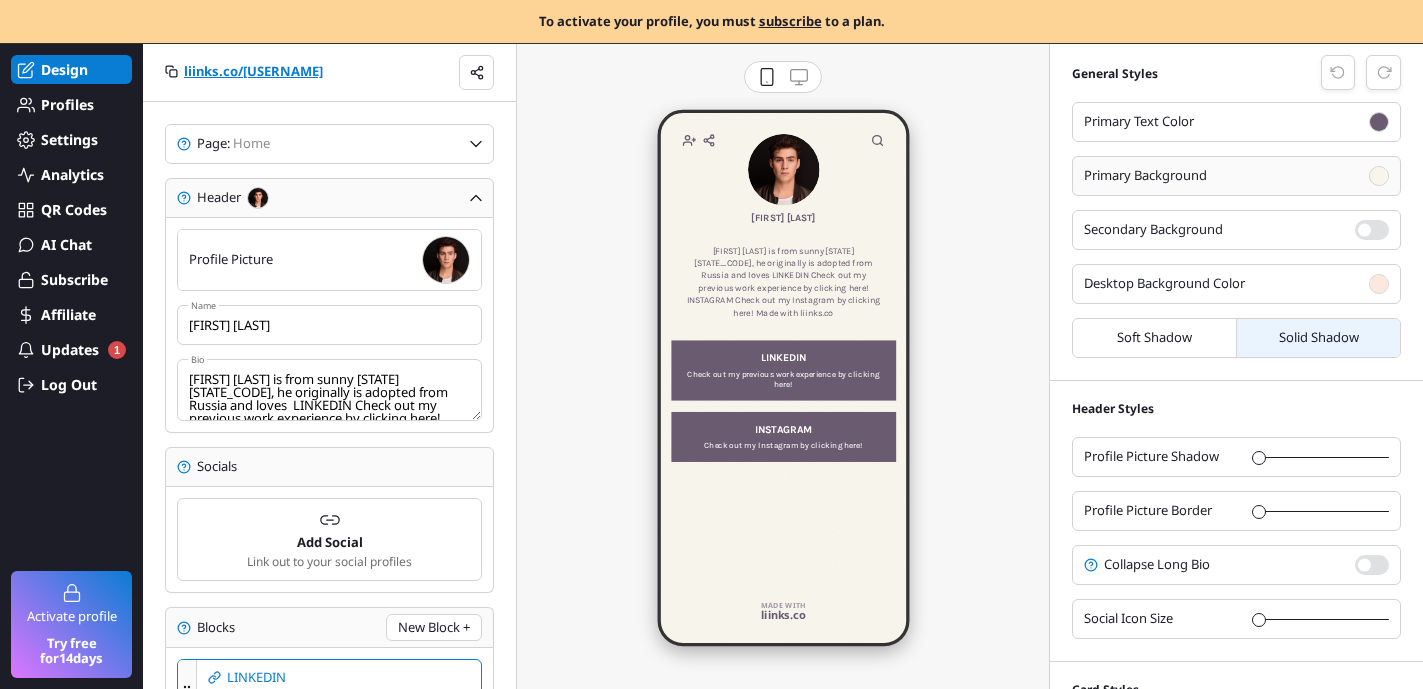 type on "[FIRST] [LAST] is from sunny [STATE] [STATE_CODE], he originally is adopted from Russia and loves  LINKEDIN Check out my previous work experience by clicking here! INSTAGRAM Check out my Instagram by clicking here! Made with   liinks.co" 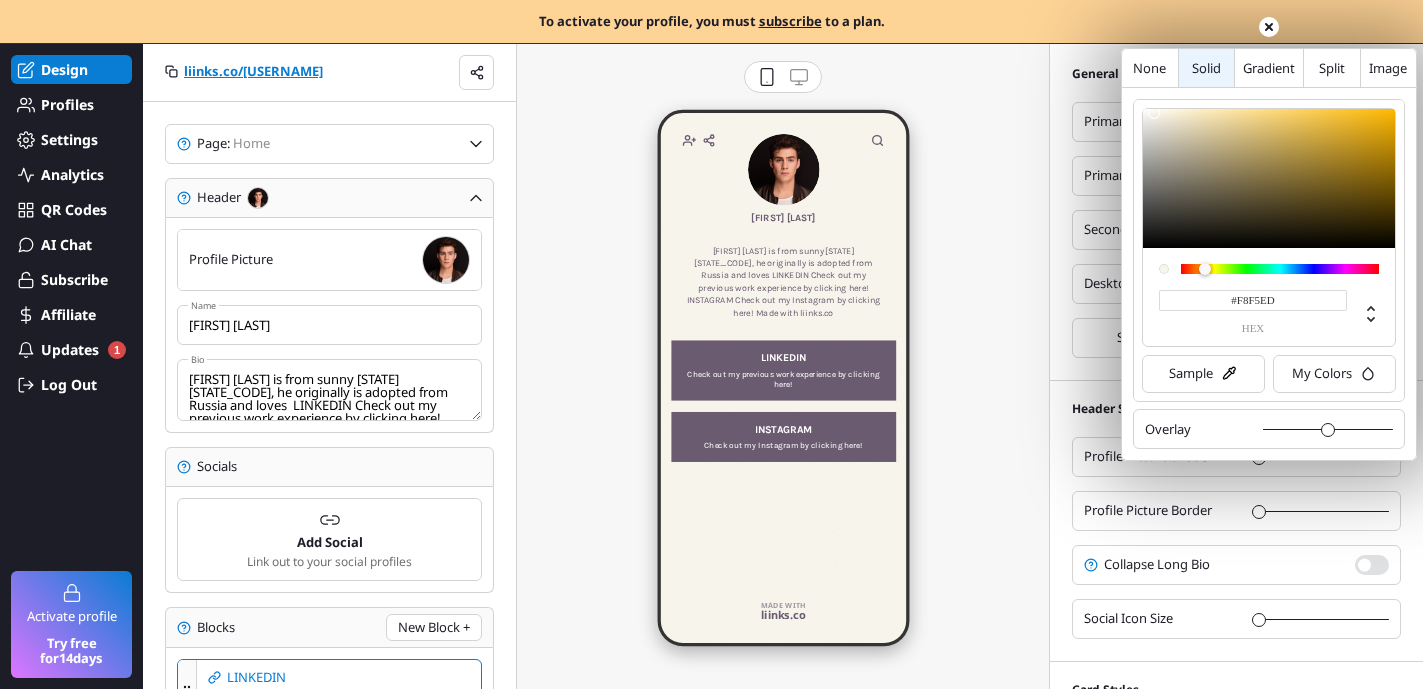 click at bounding box center (1236, 72) 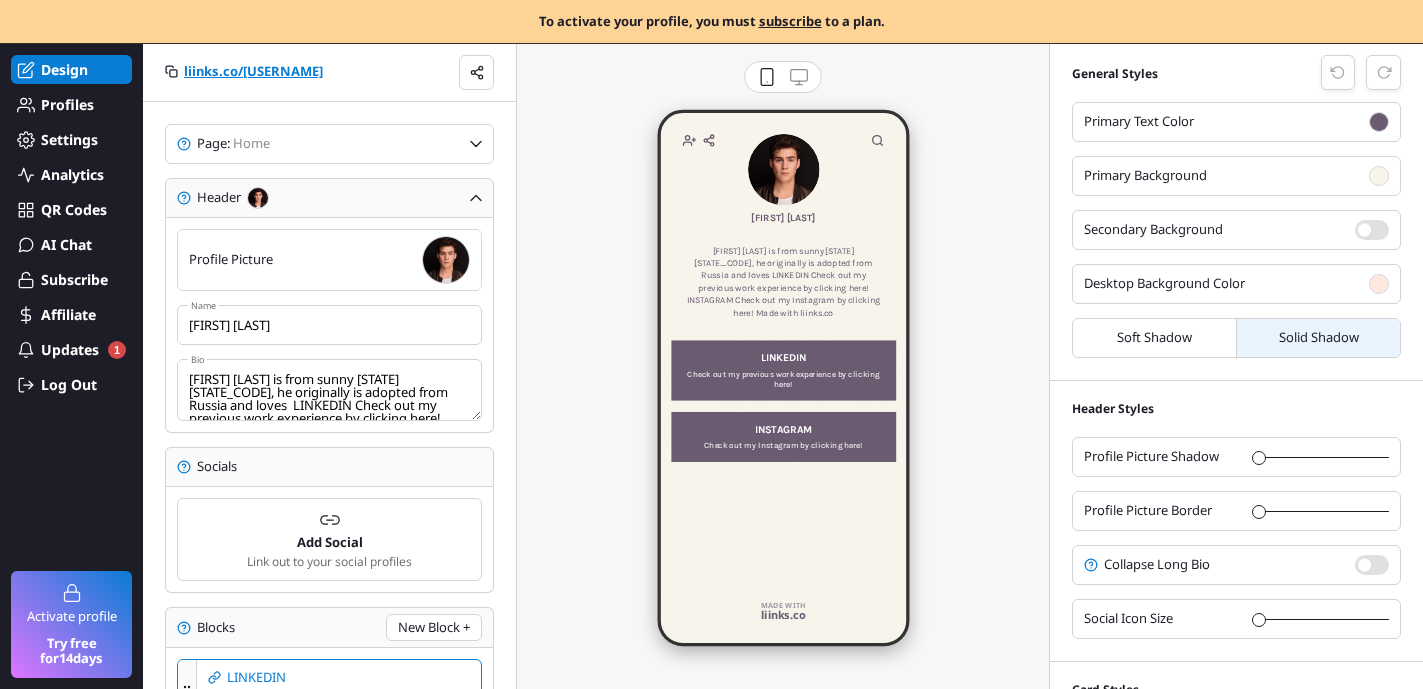 click on "To activate your profile, you must   subscribe   to a plan." at bounding box center (711, 22) 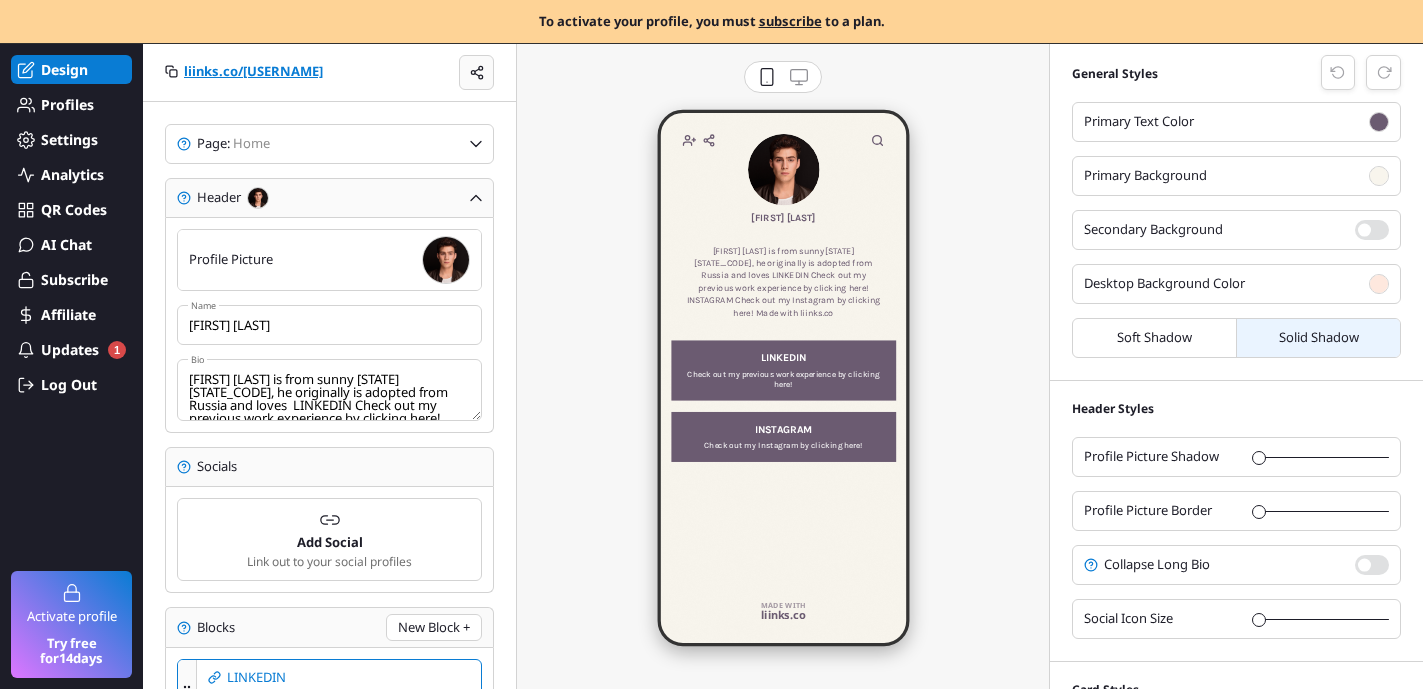 click at bounding box center (476, 72) 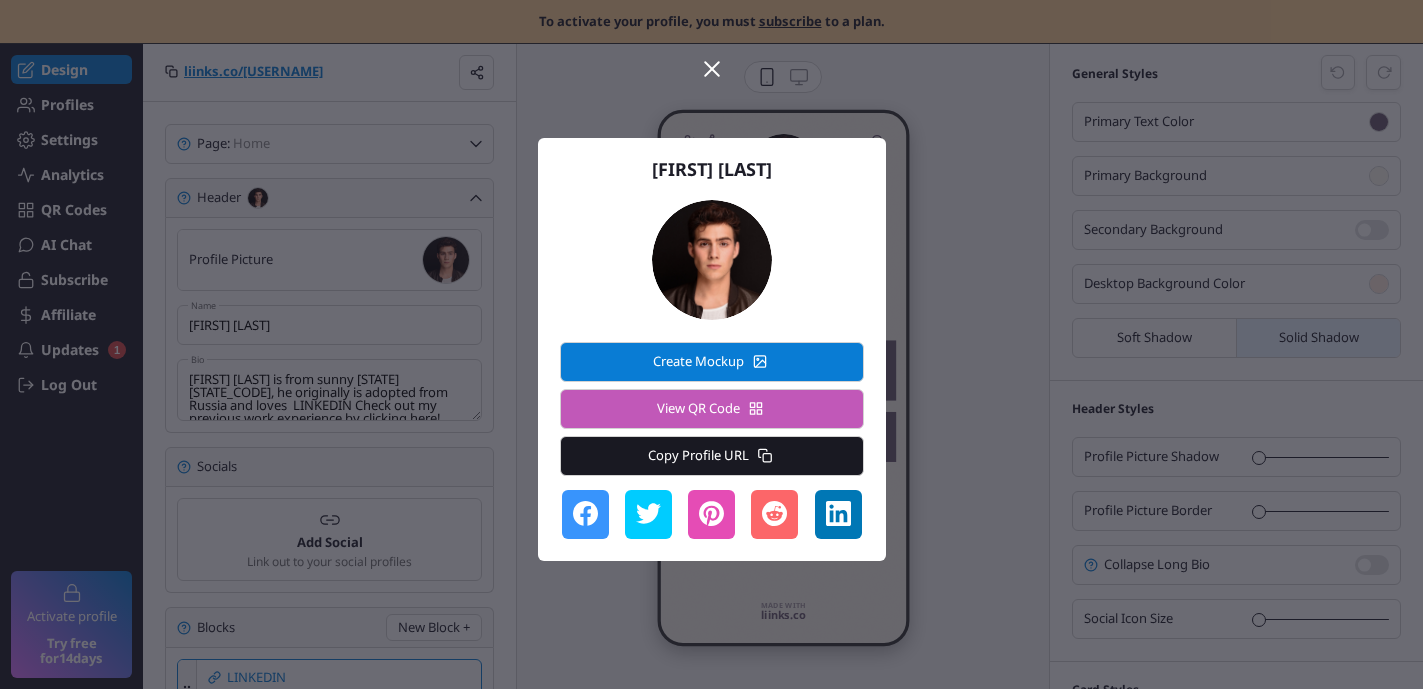 click at bounding box center (767, 458) 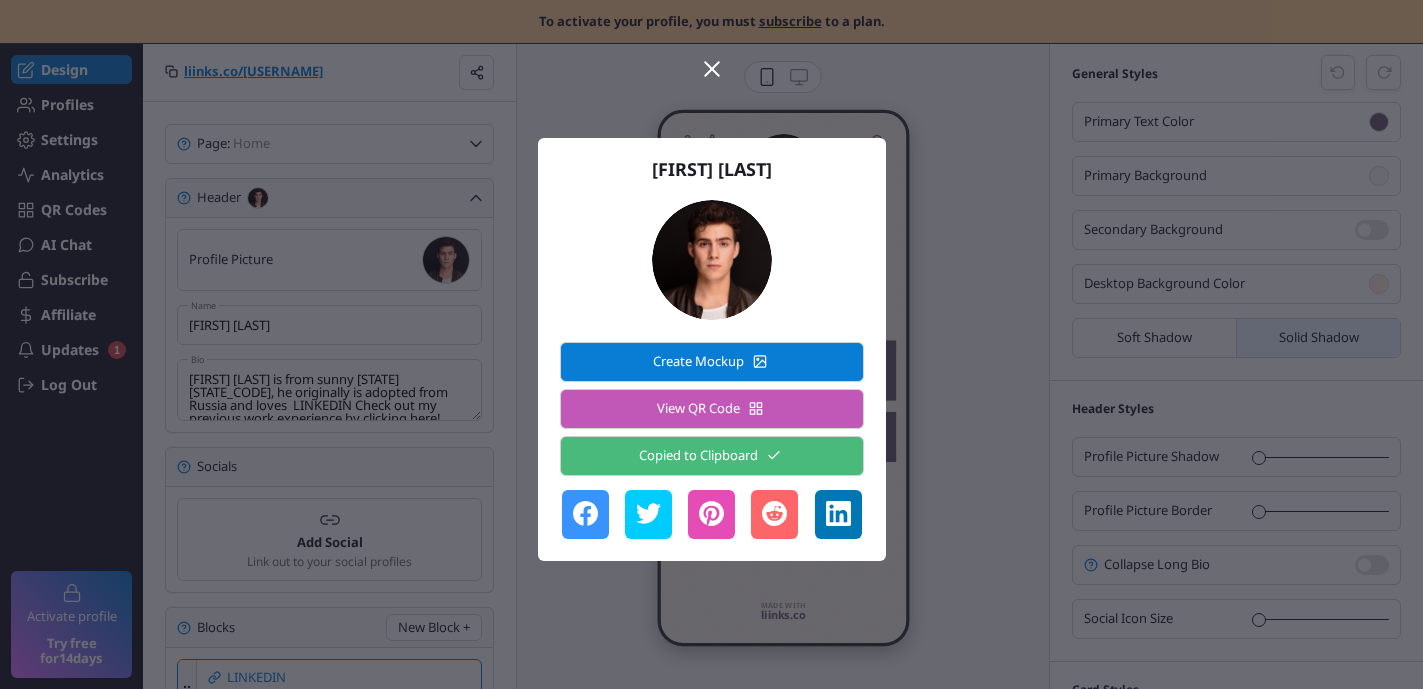 click at bounding box center [711, 344] 